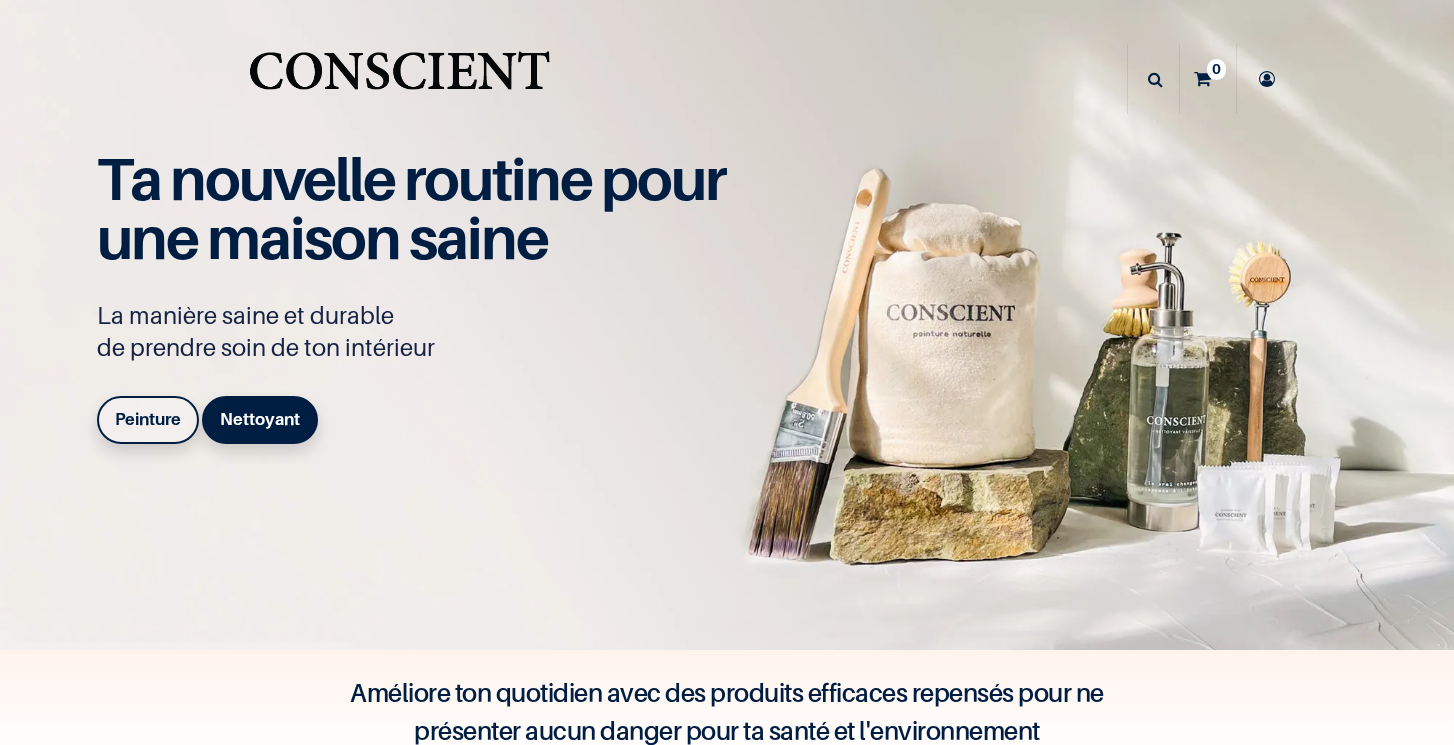scroll, scrollTop: 0, scrollLeft: 0, axis: both 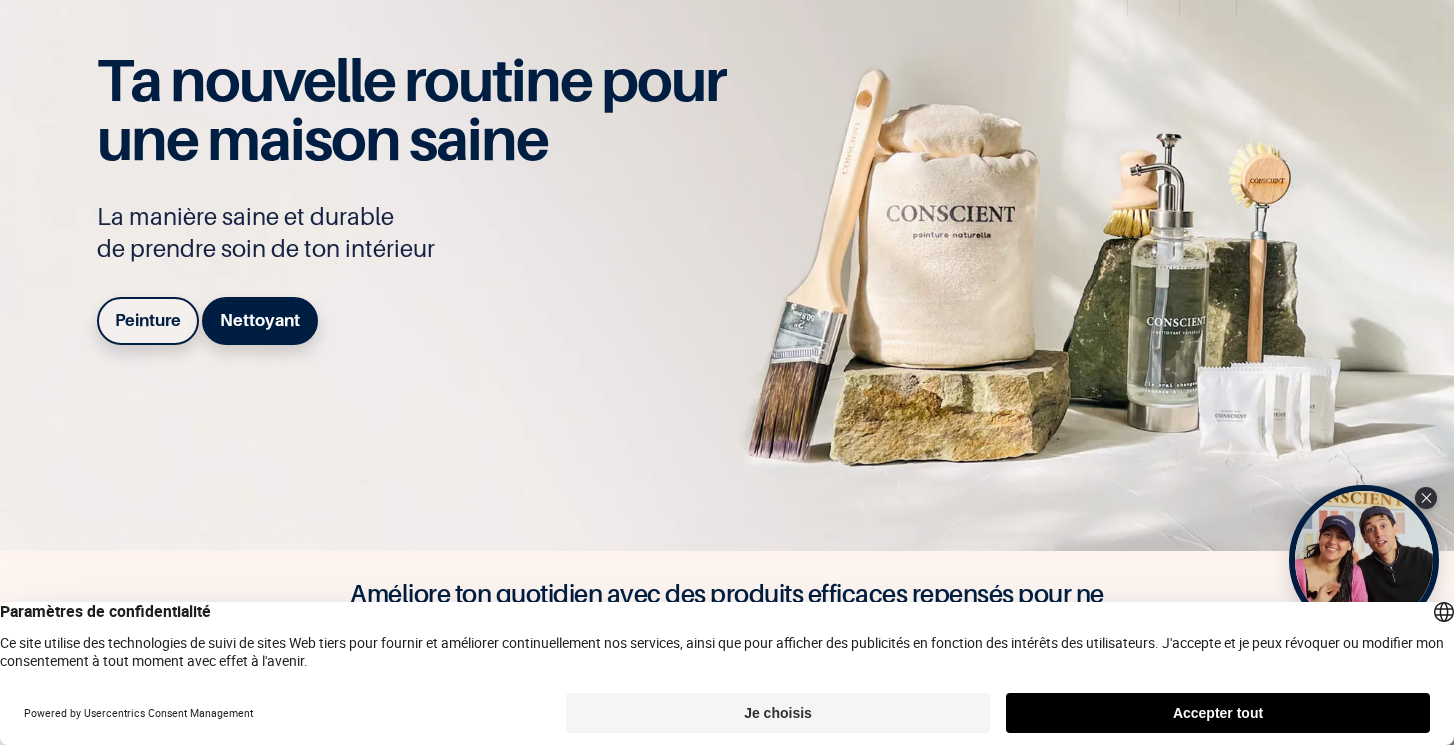 click on "Accepter tout" at bounding box center [1218, 713] 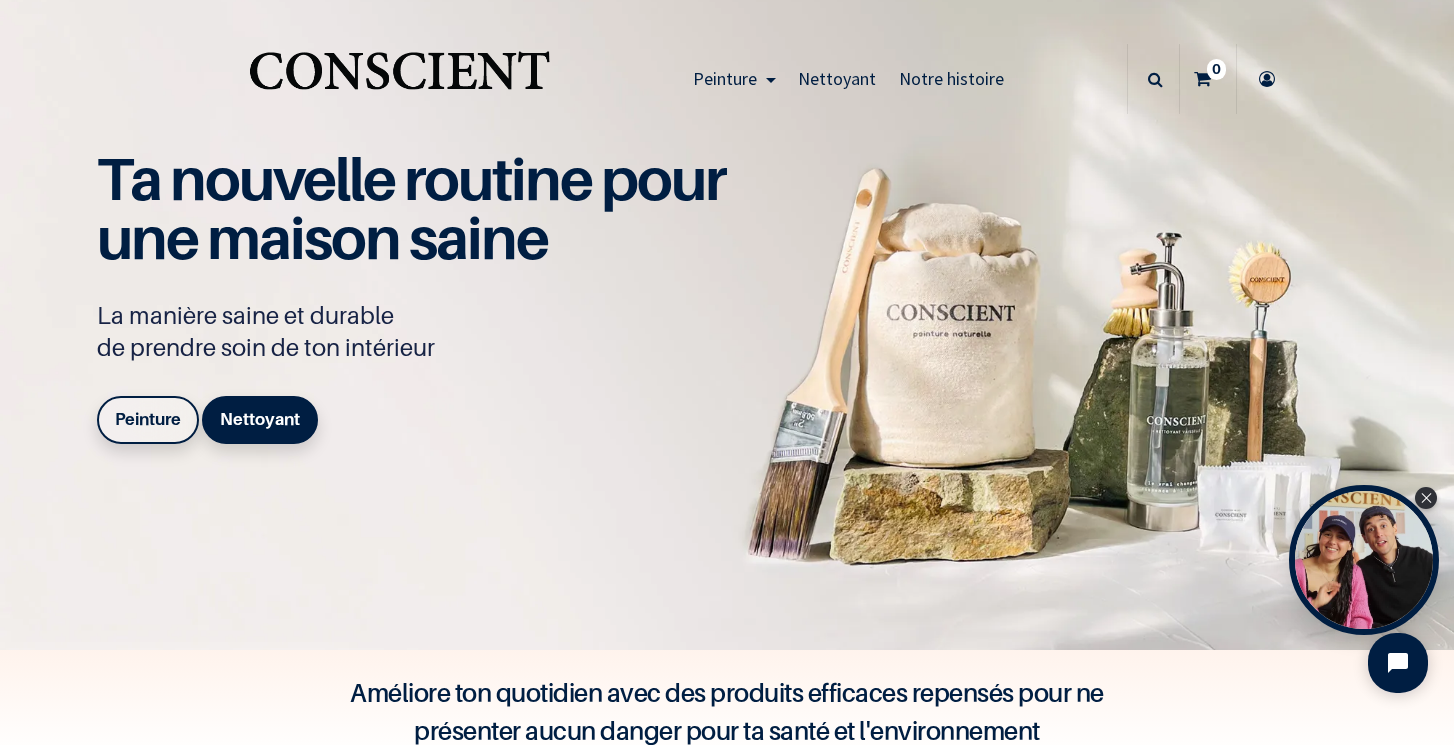 scroll, scrollTop: 0, scrollLeft: 0, axis: both 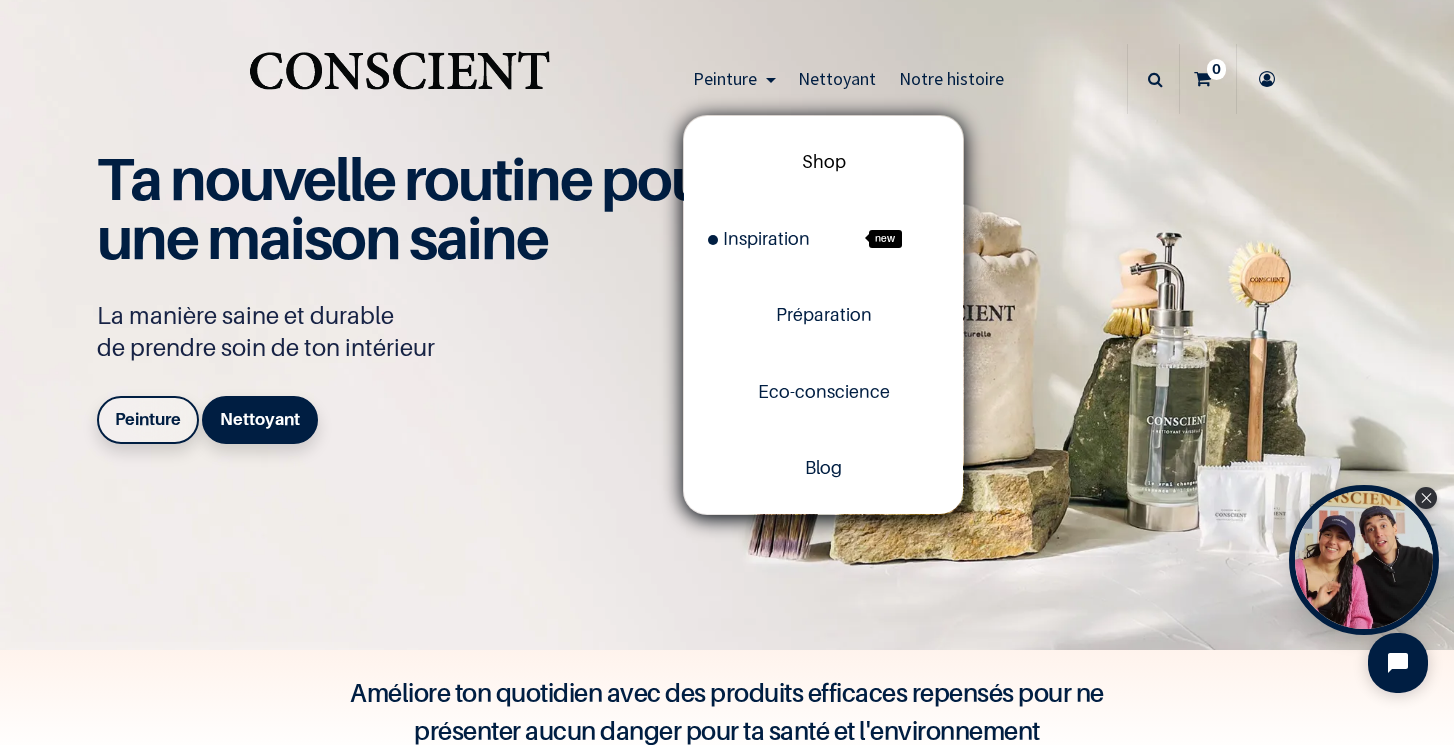 click on "Shop" at bounding box center (824, 161) 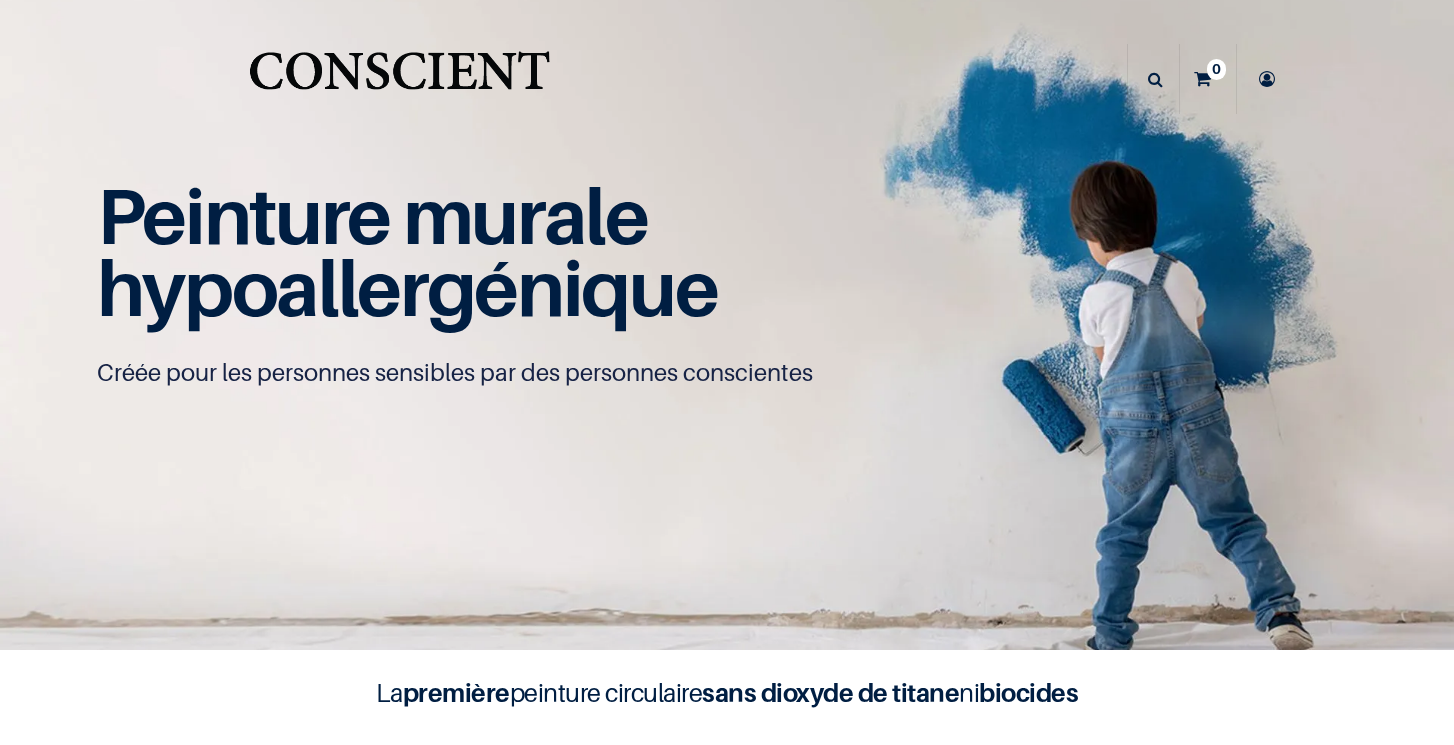 scroll, scrollTop: 0, scrollLeft: 0, axis: both 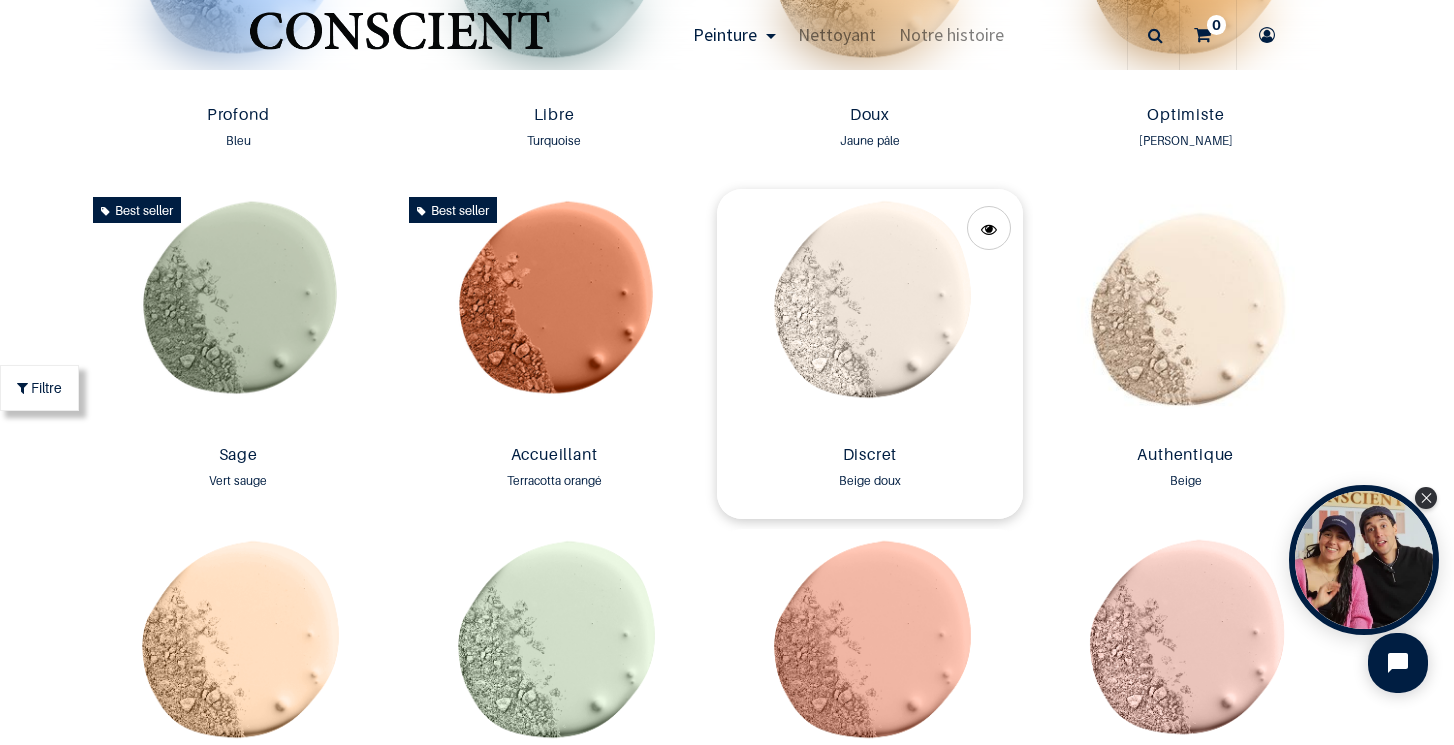 click at bounding box center (870, 313) 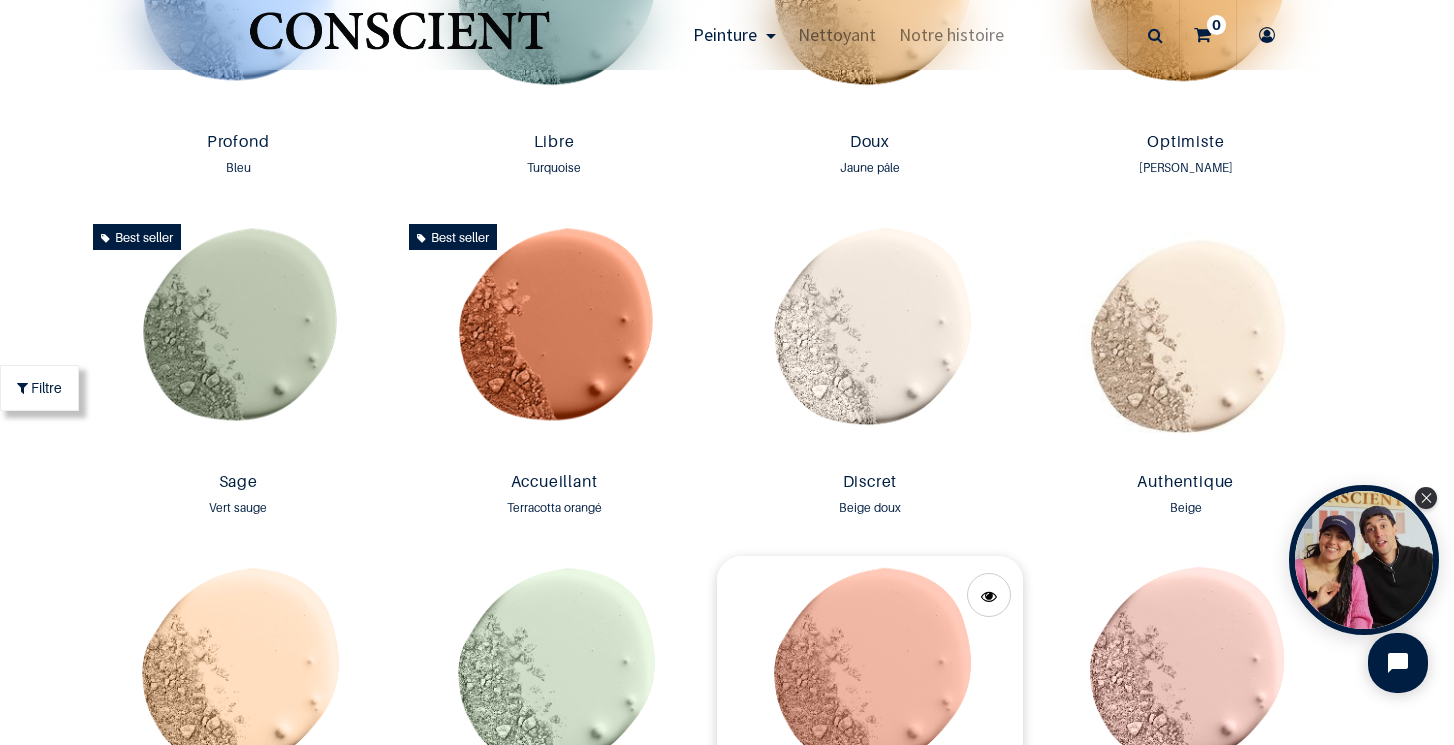 scroll, scrollTop: 1592, scrollLeft: 0, axis: vertical 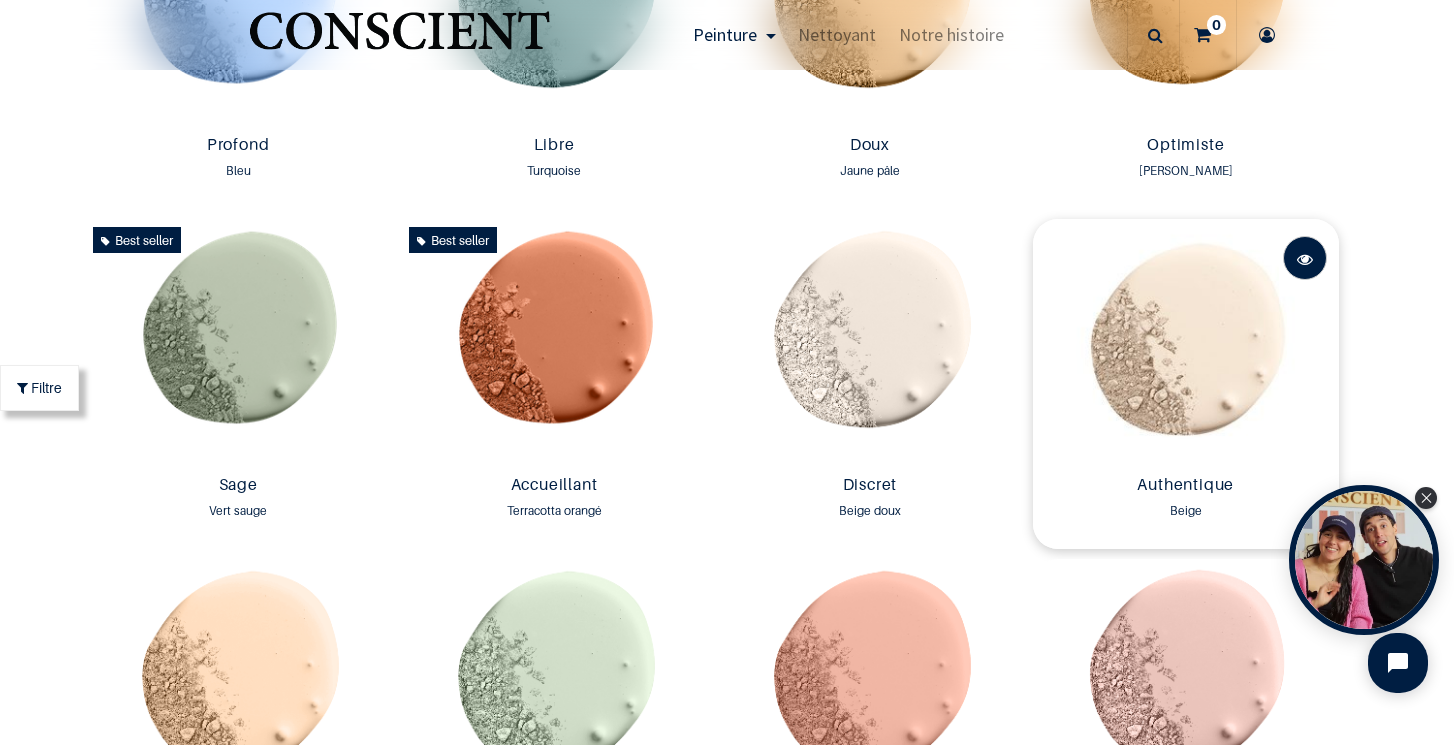 click at bounding box center (1305, 259) 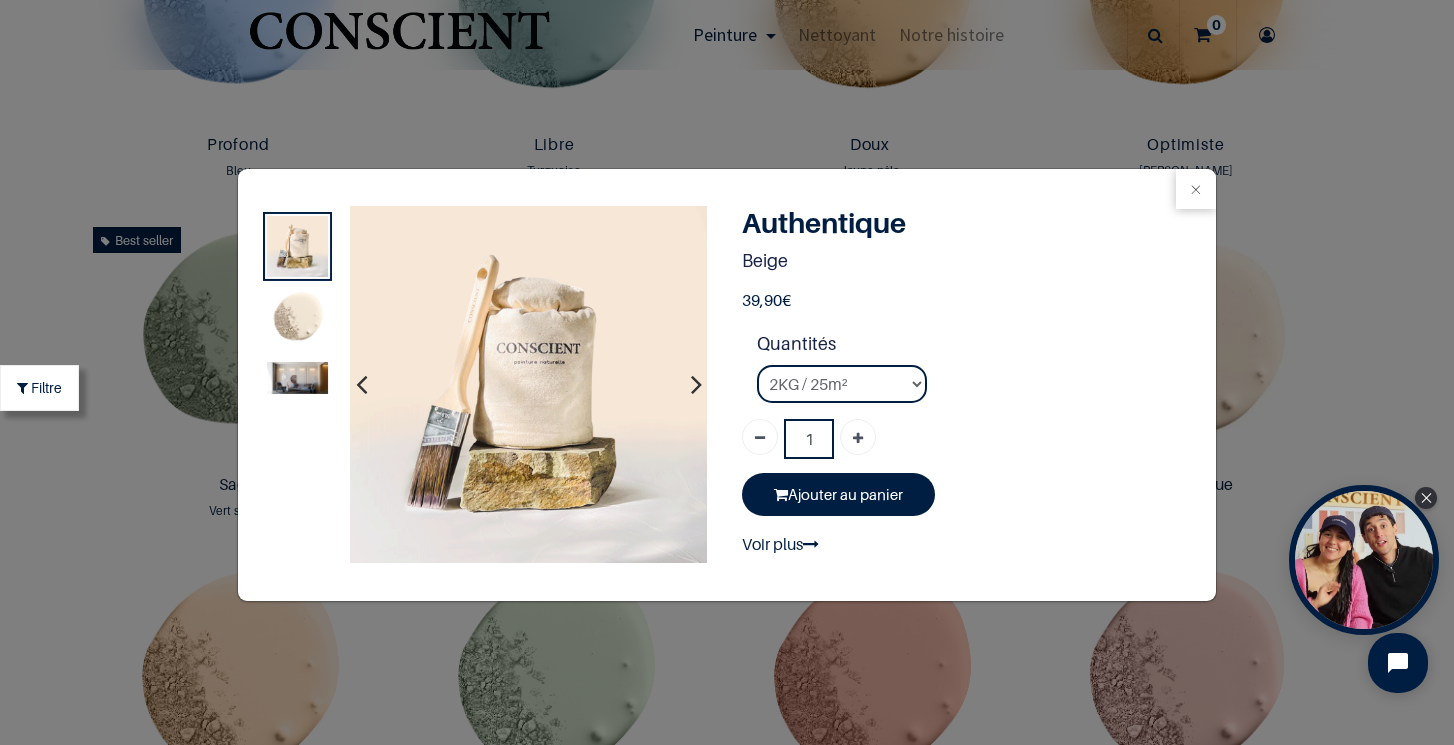 click at bounding box center (297, 378) 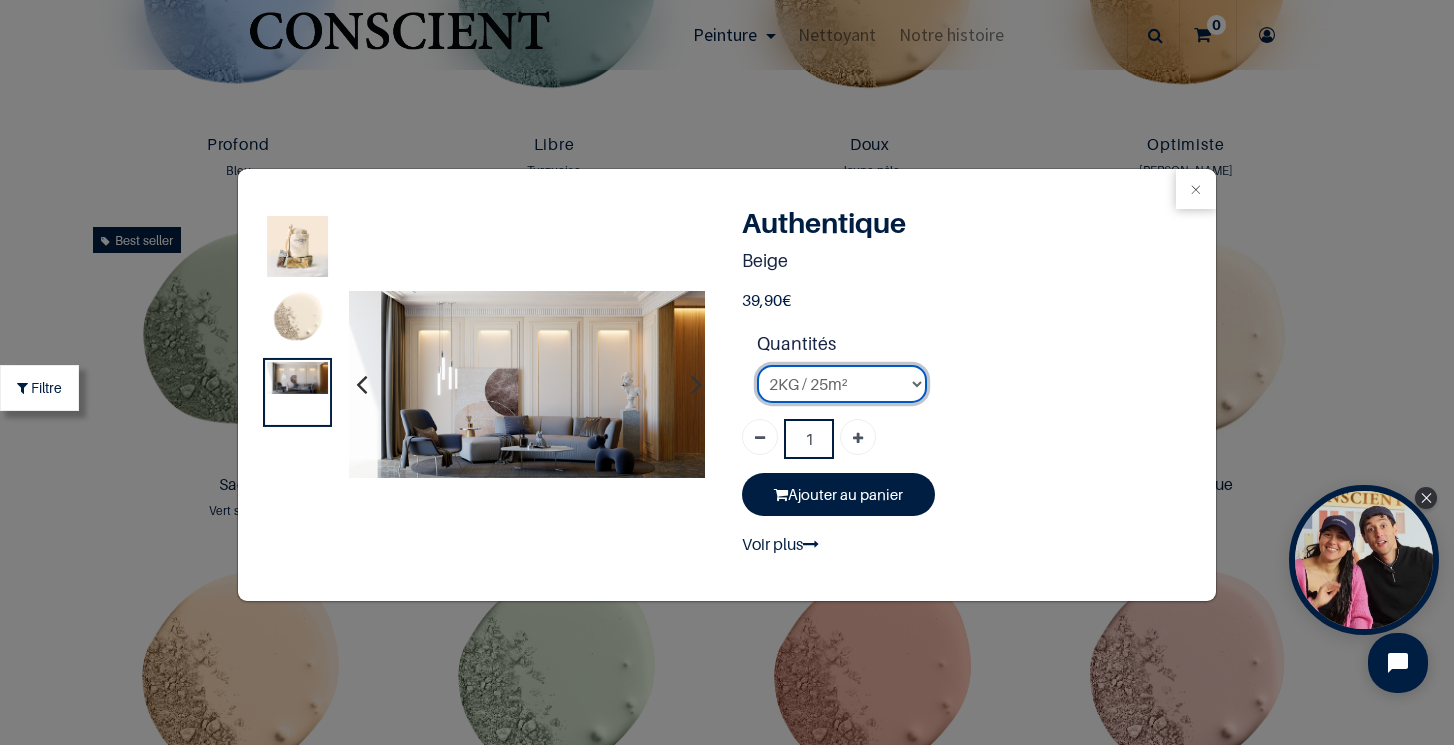 click on "2KG / 25m²
4KG / 50m²
8KG / 100m²
Testeur" at bounding box center (842, 384) 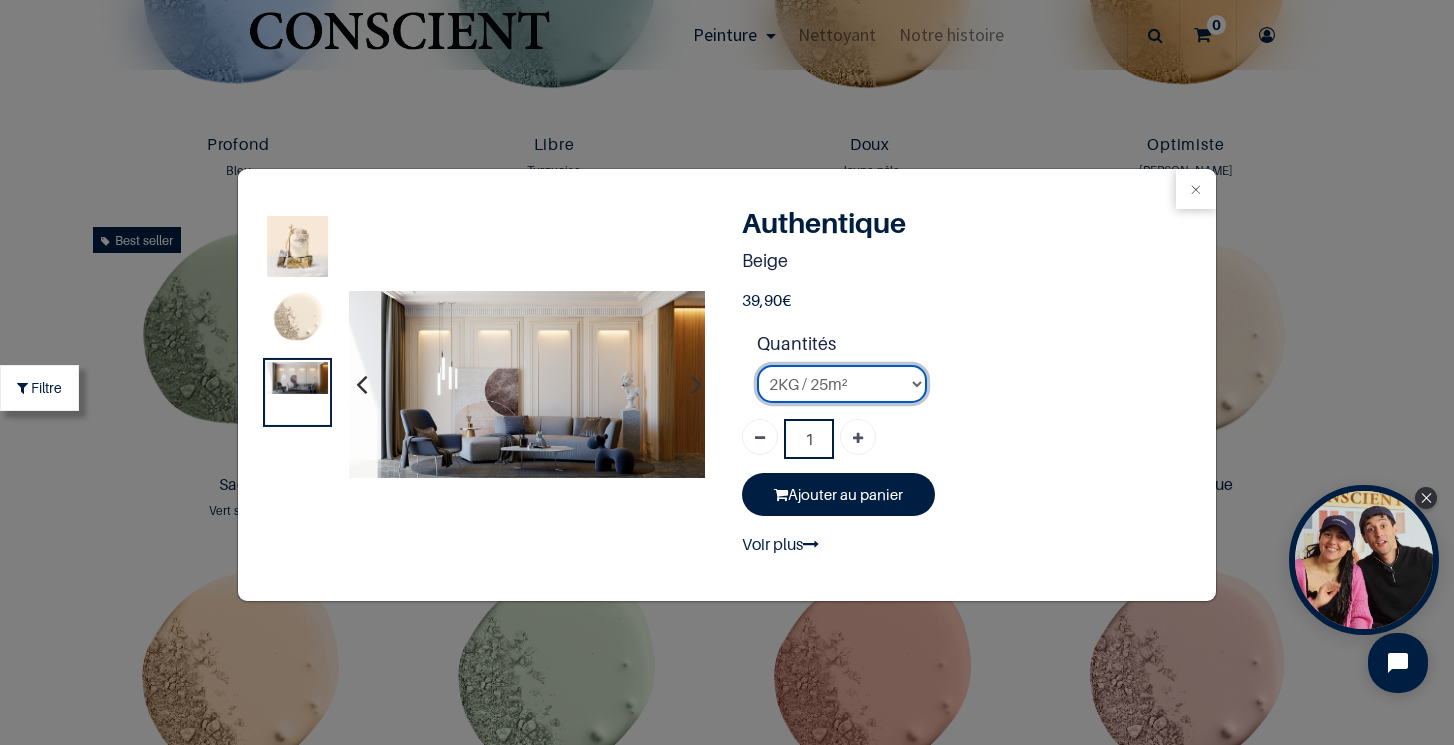 select on "49" 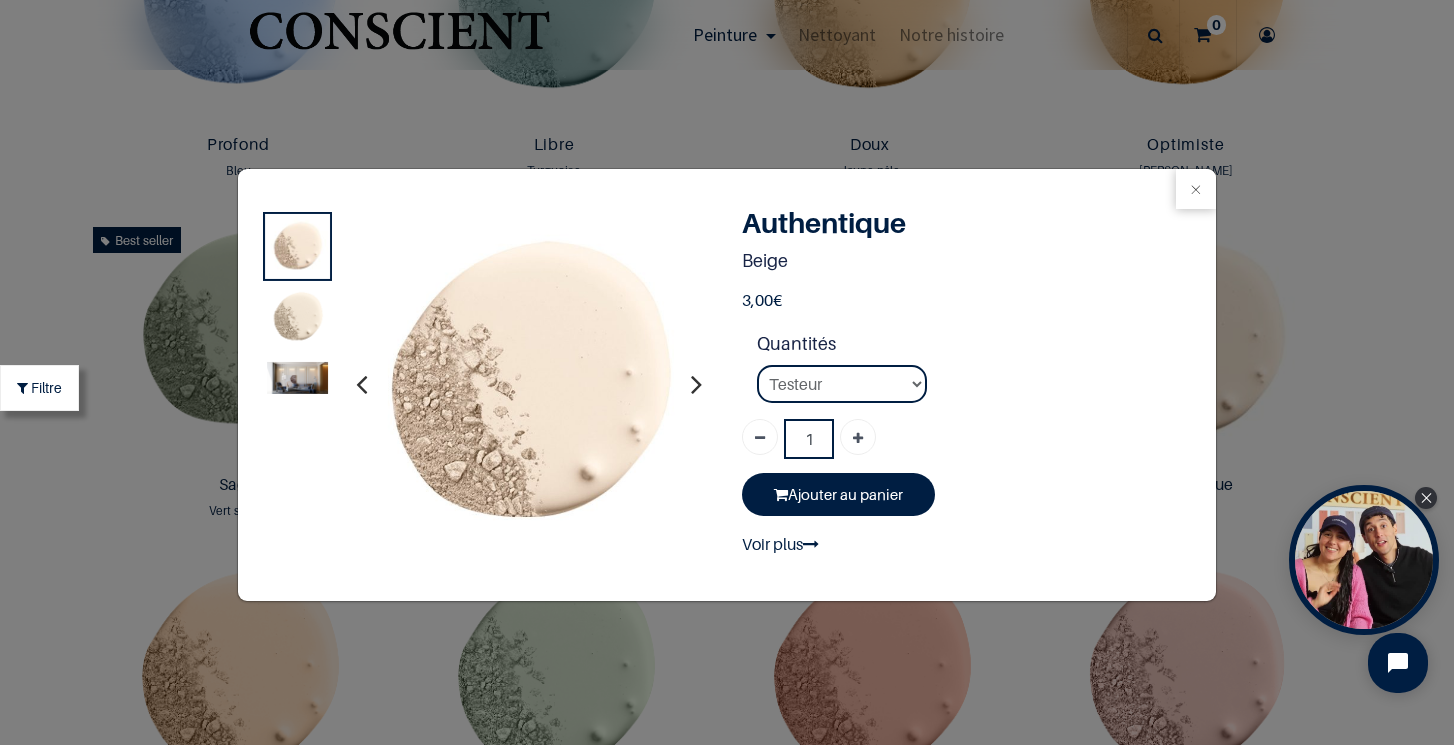 click on "Ajouter au panier" at bounding box center (838, 494) 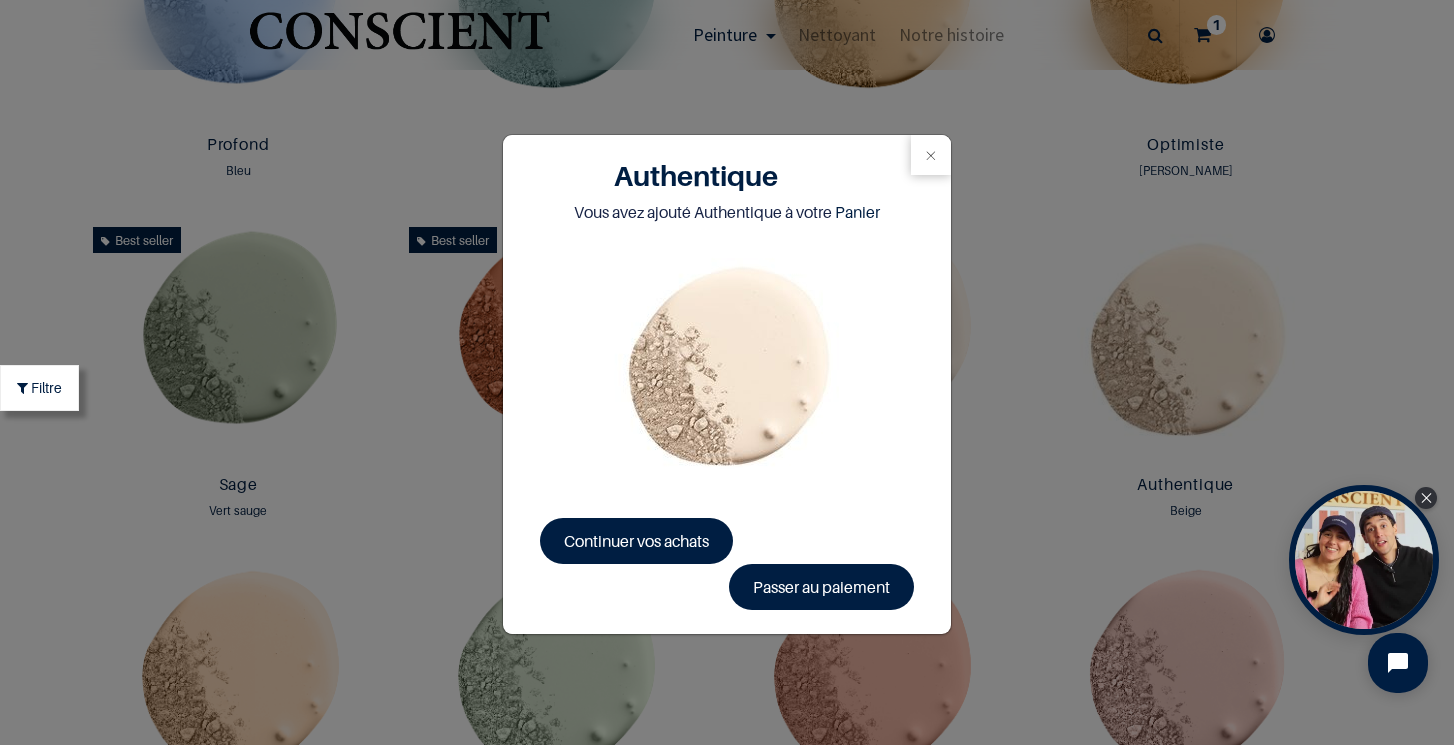 click on "Continuer vos achats" at bounding box center [636, 541] 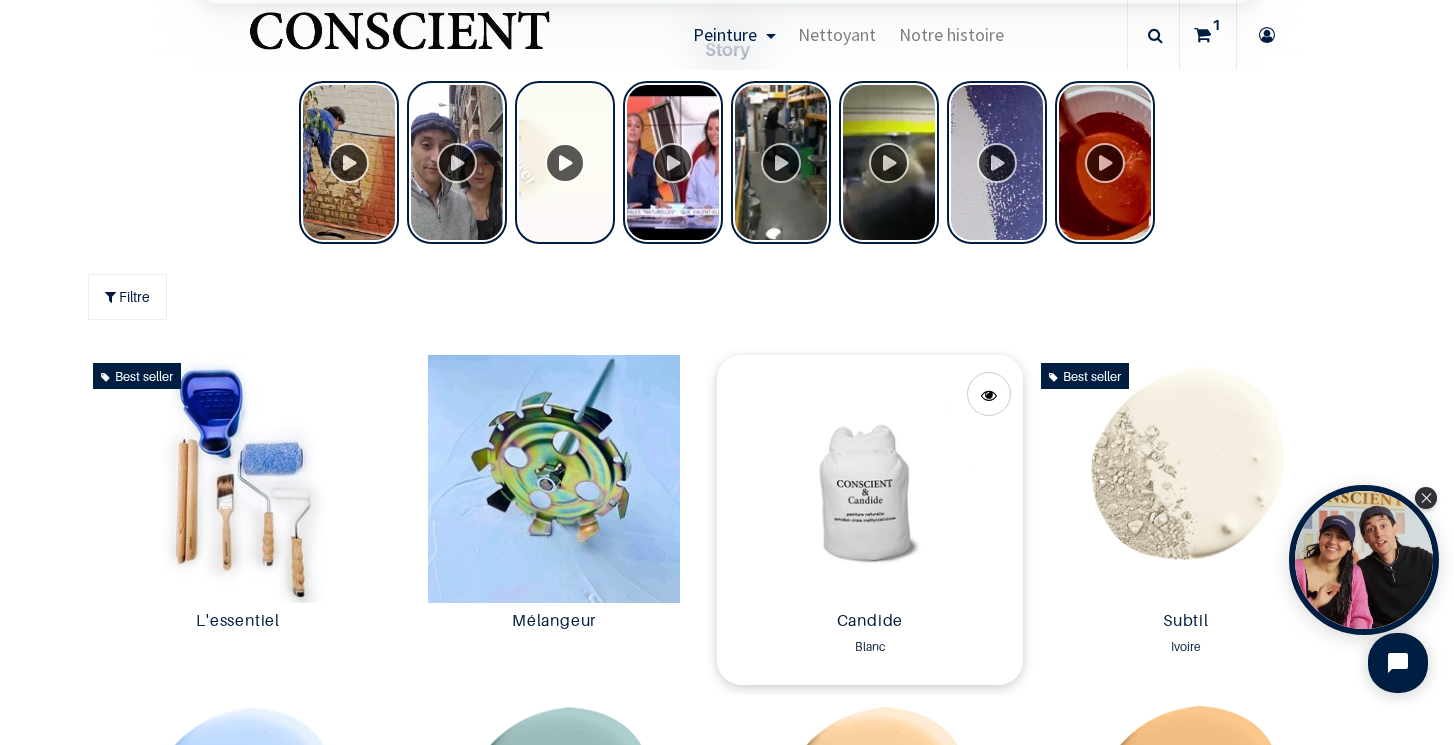 scroll, scrollTop: 919, scrollLeft: 0, axis: vertical 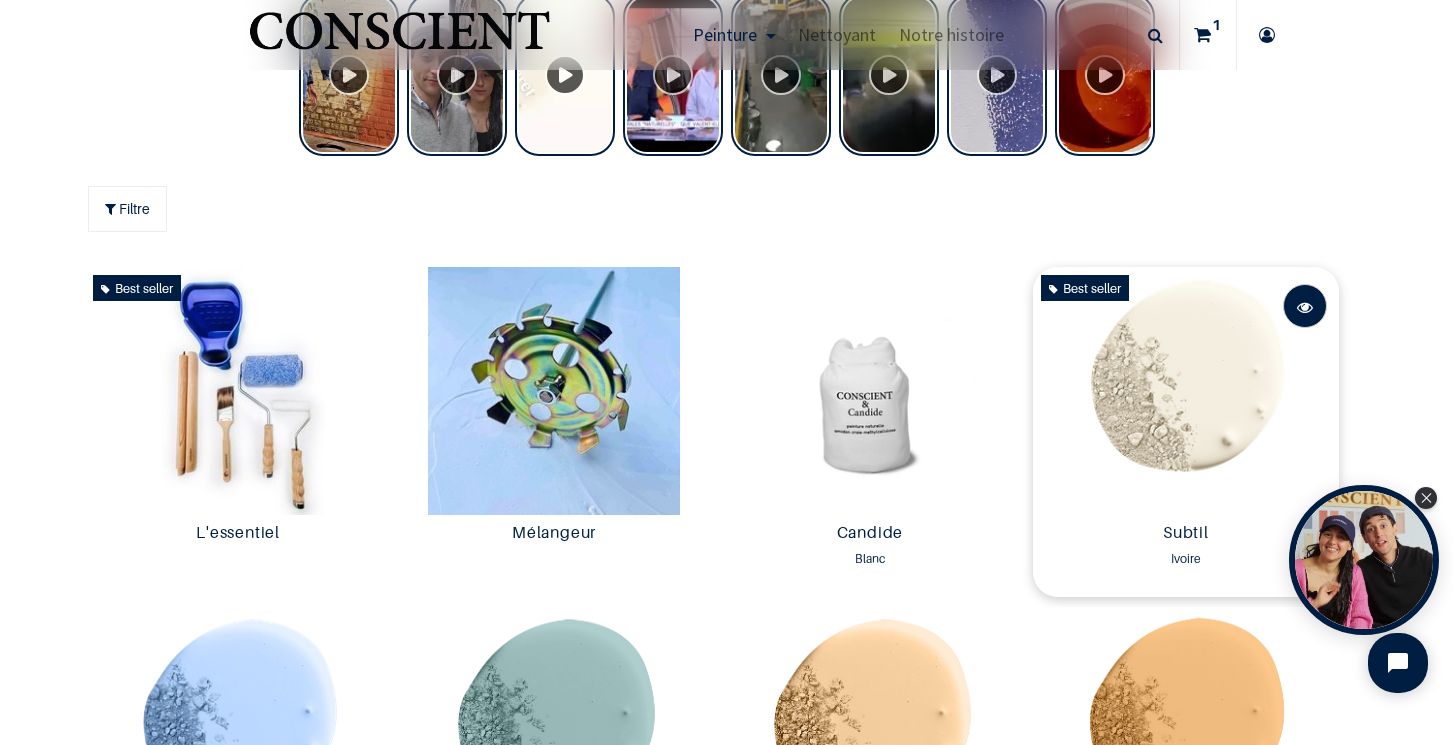 click at bounding box center (1305, 307) 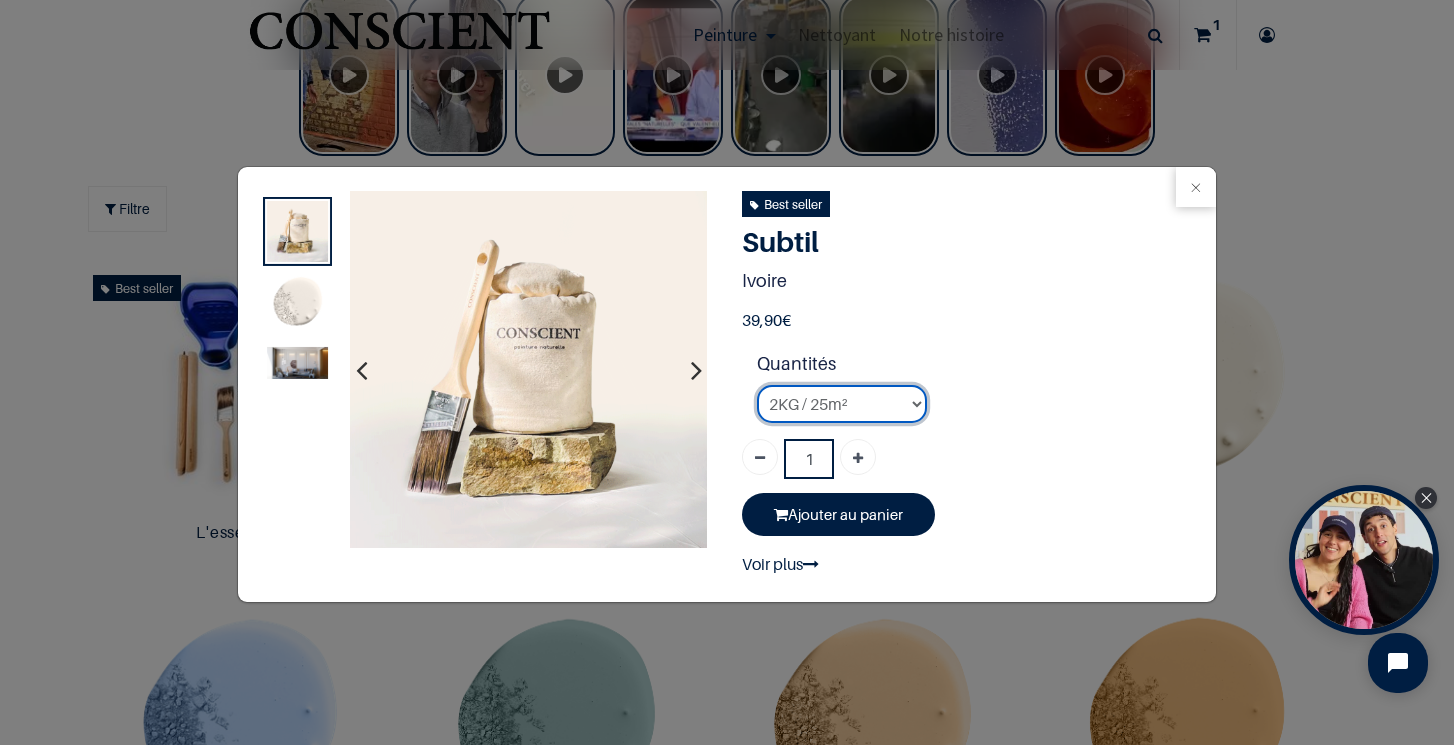 click on "2KG / 25m²
4KG / 50m²
8KG / 100m²
Testeur" at bounding box center [842, 404] 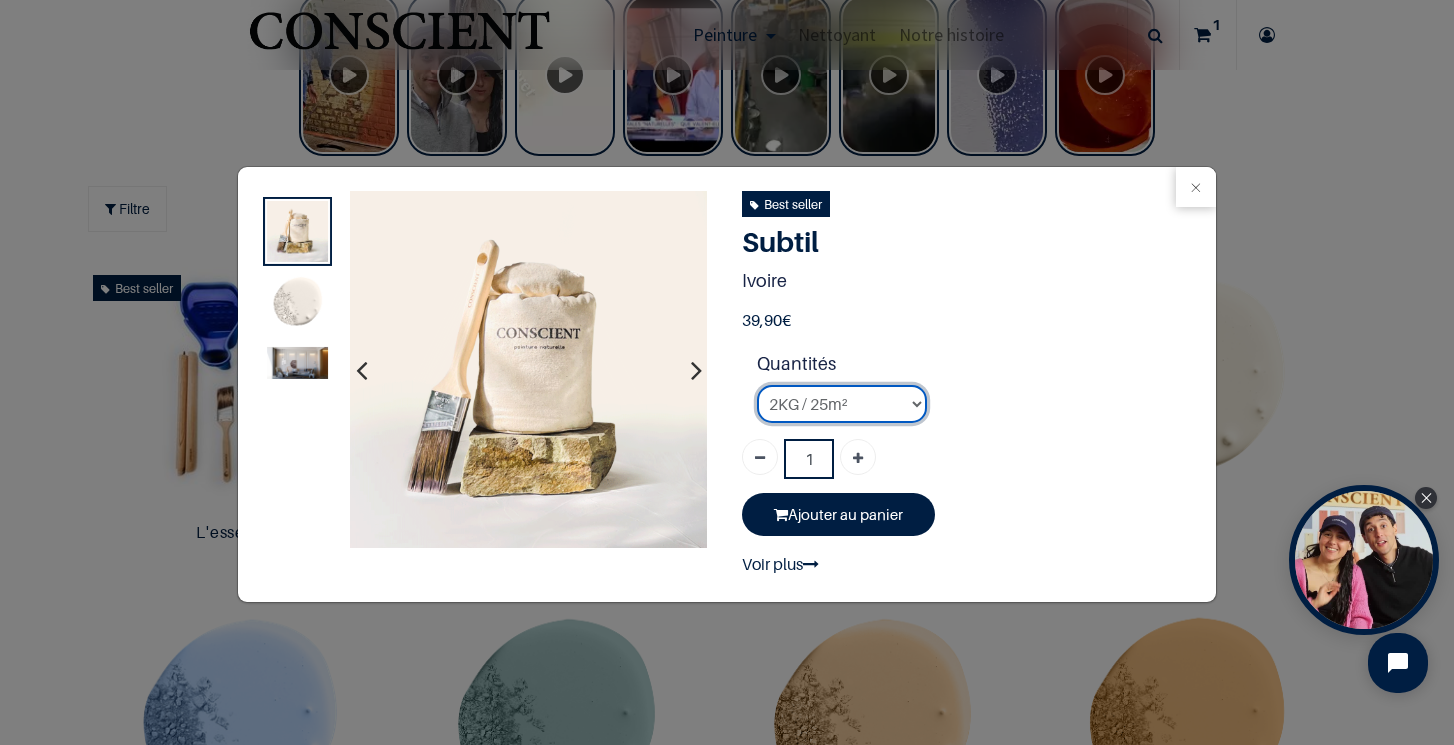 select on "128" 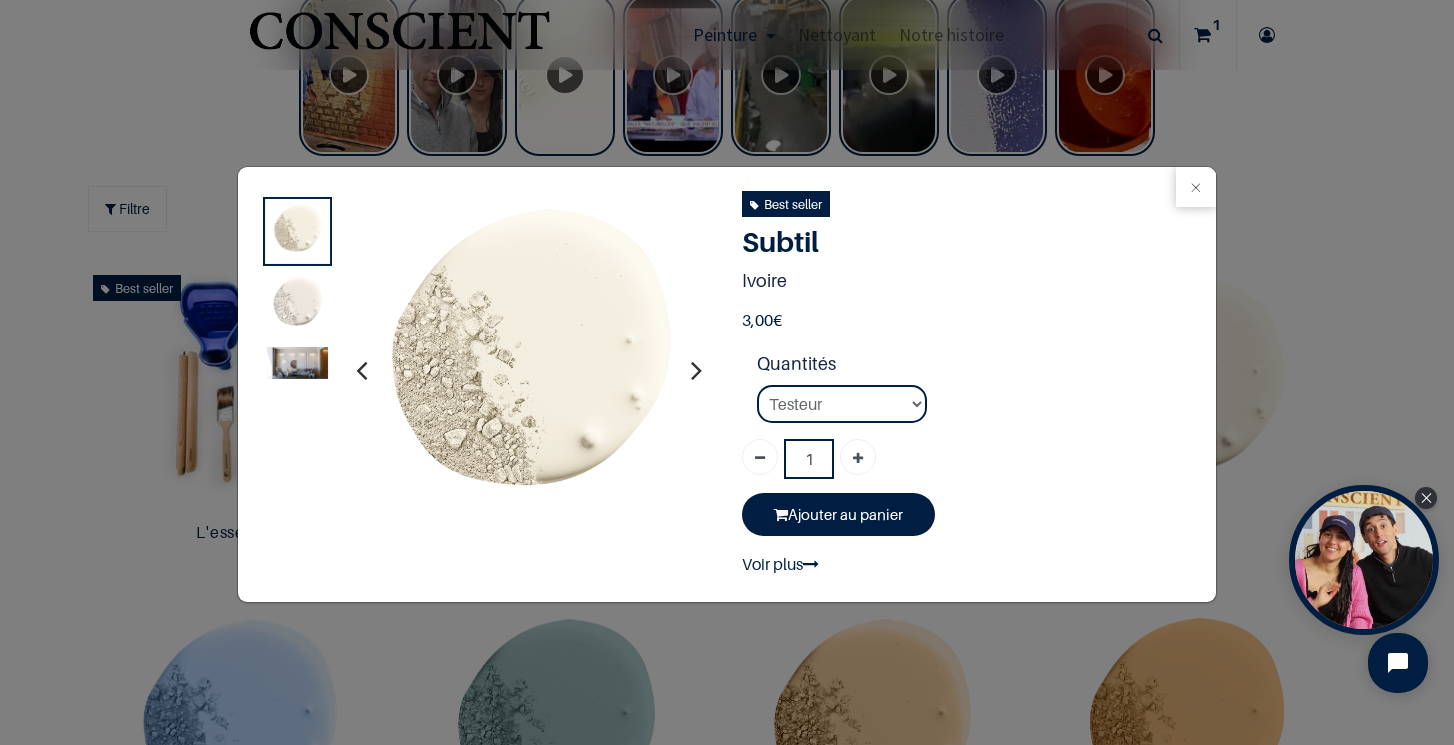 click on "Ajouter au panier" at bounding box center (838, 514) 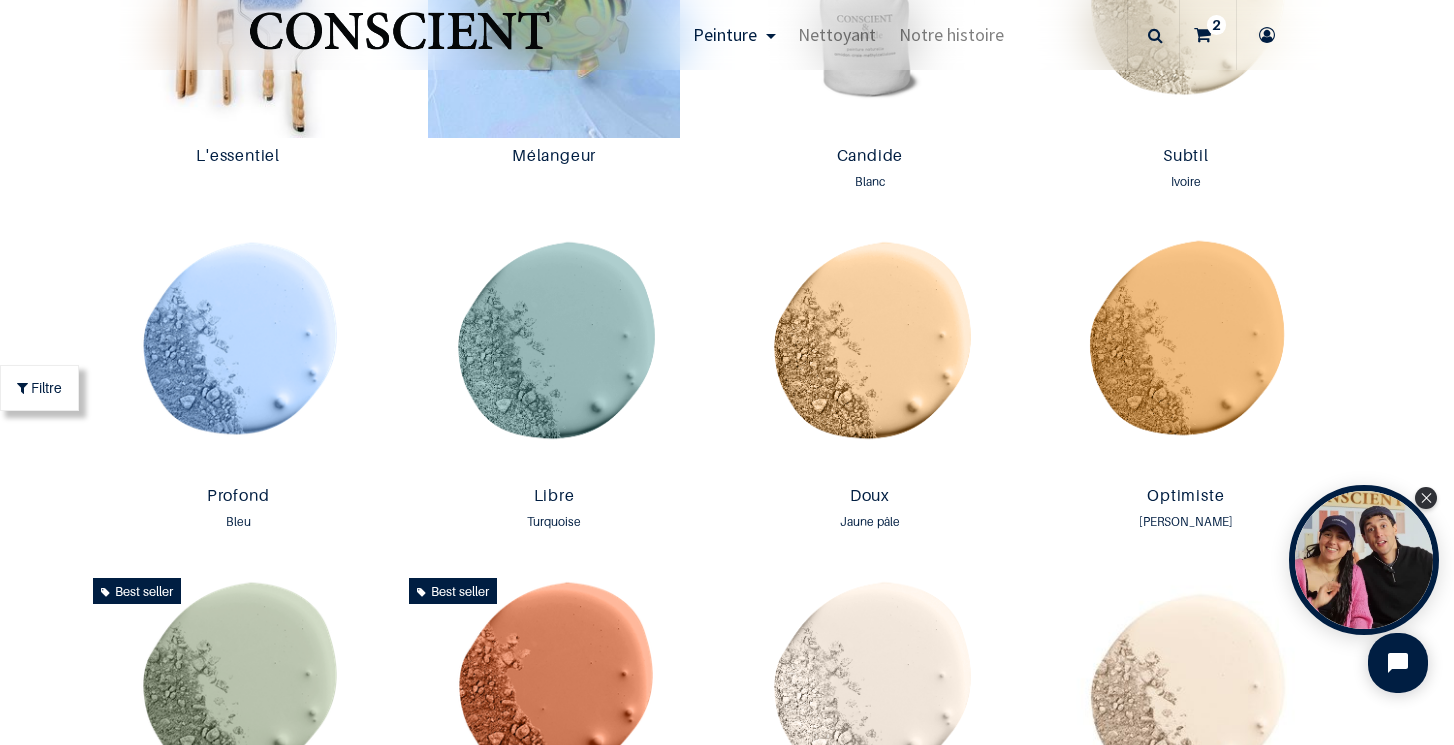 scroll, scrollTop: 1297, scrollLeft: 0, axis: vertical 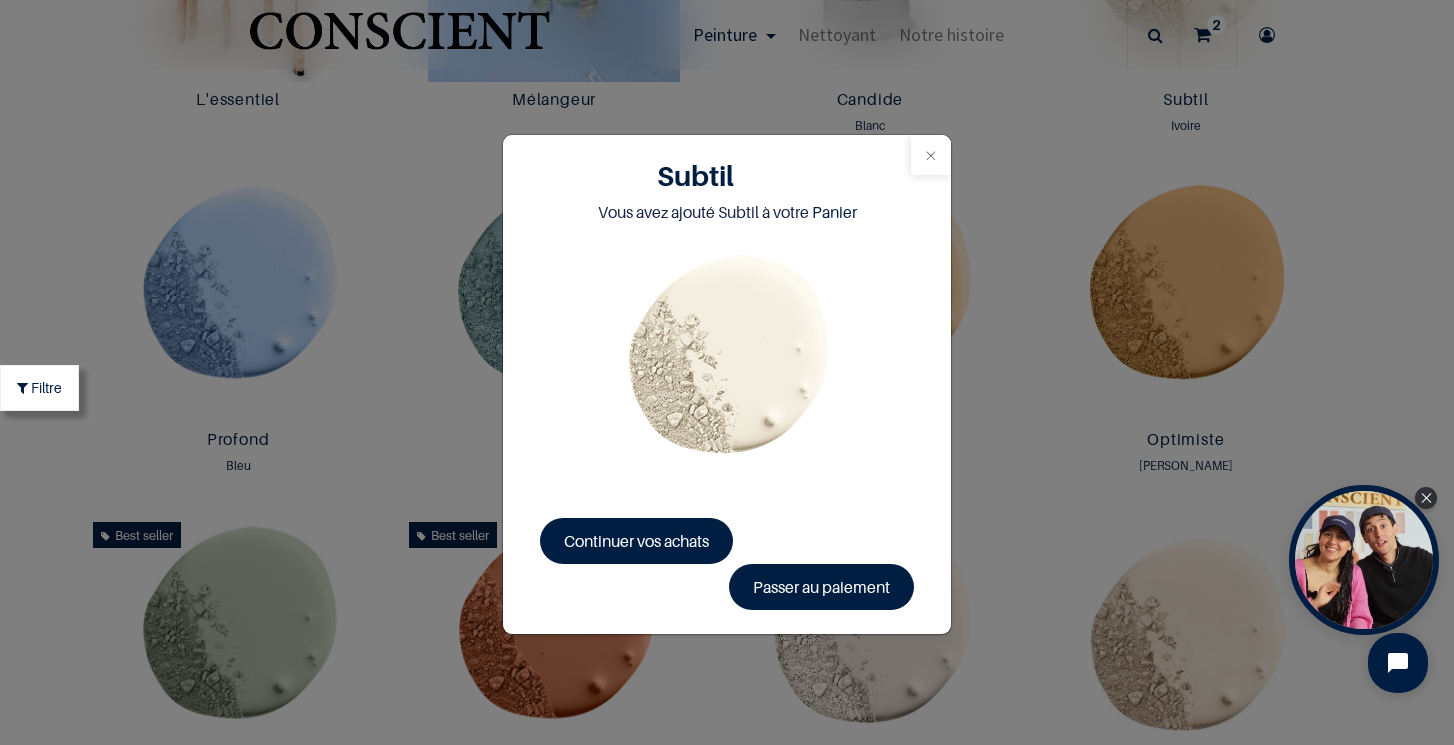 click at bounding box center [931, 155] 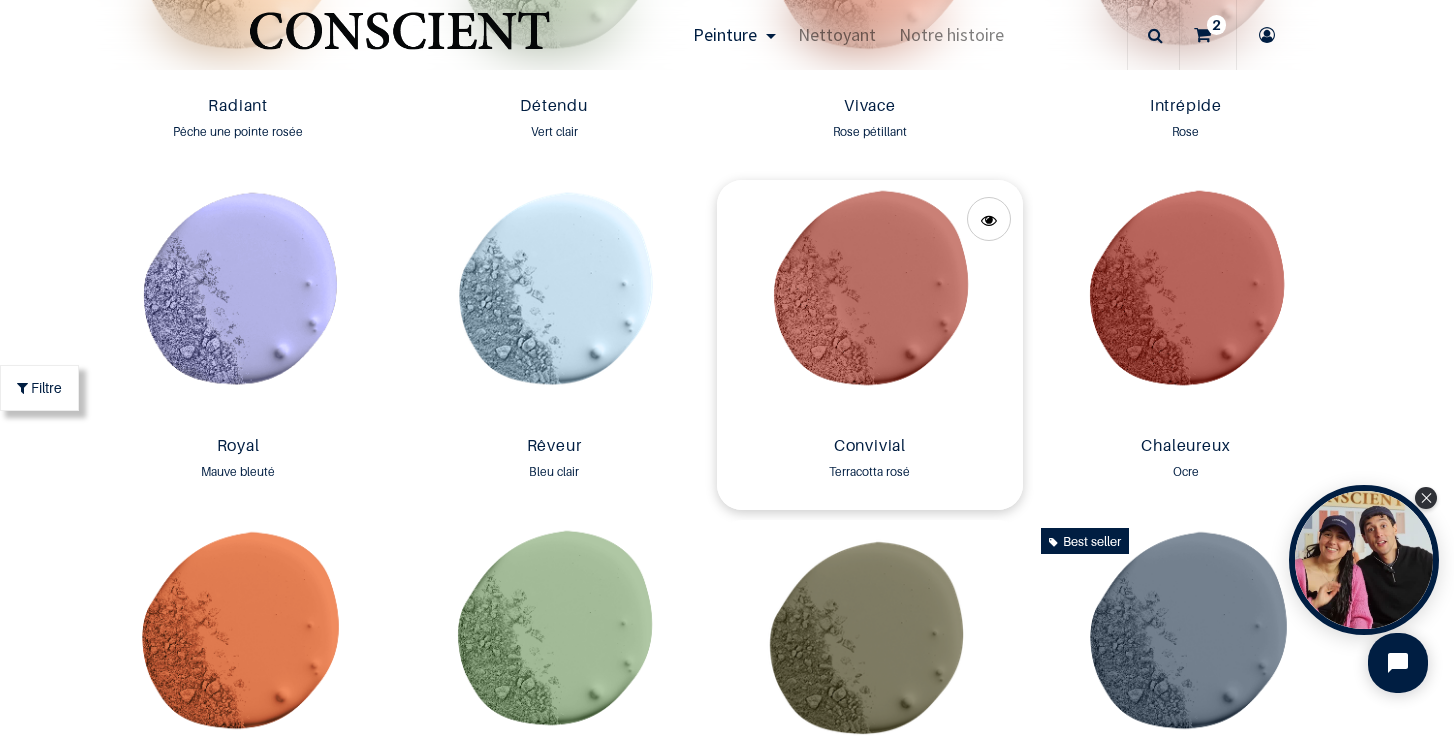 scroll, scrollTop: 2204, scrollLeft: 0, axis: vertical 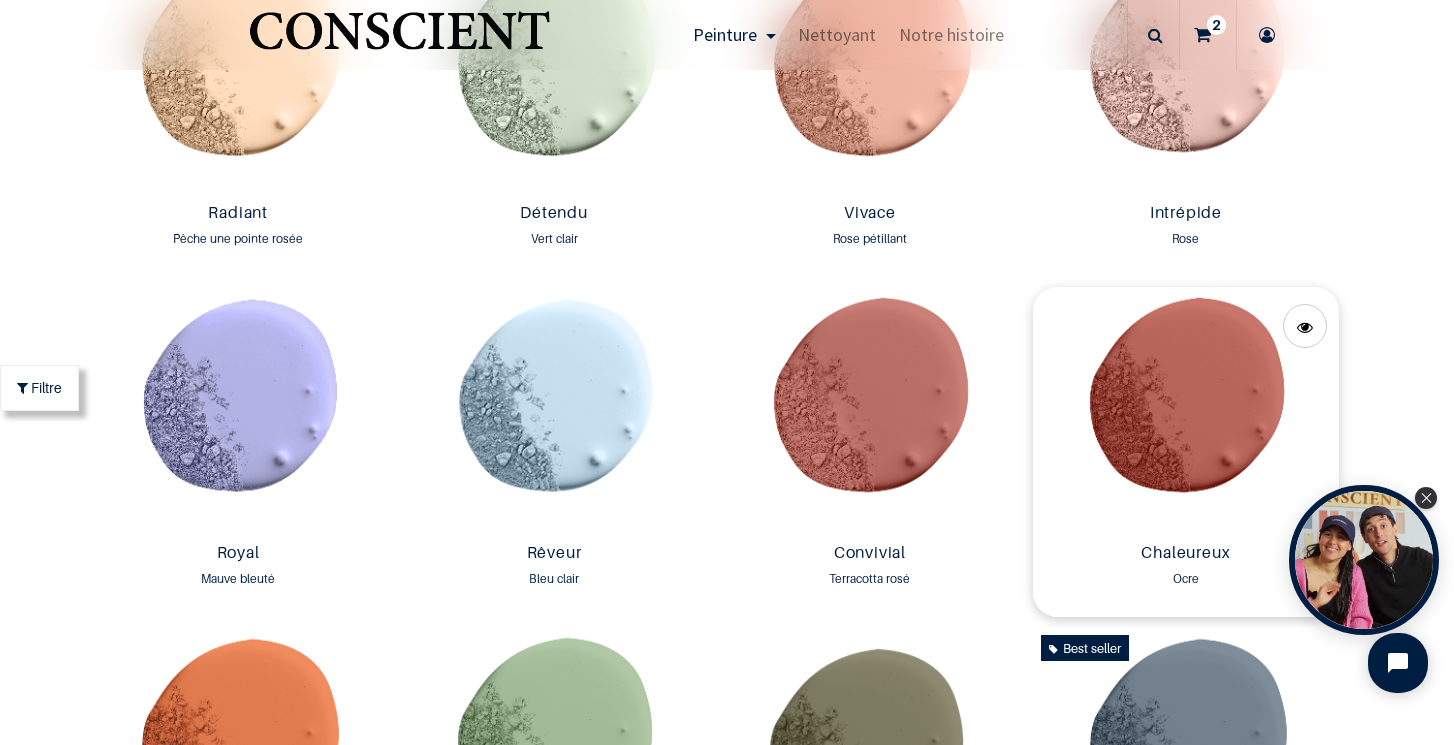 click at bounding box center [1186, 411] 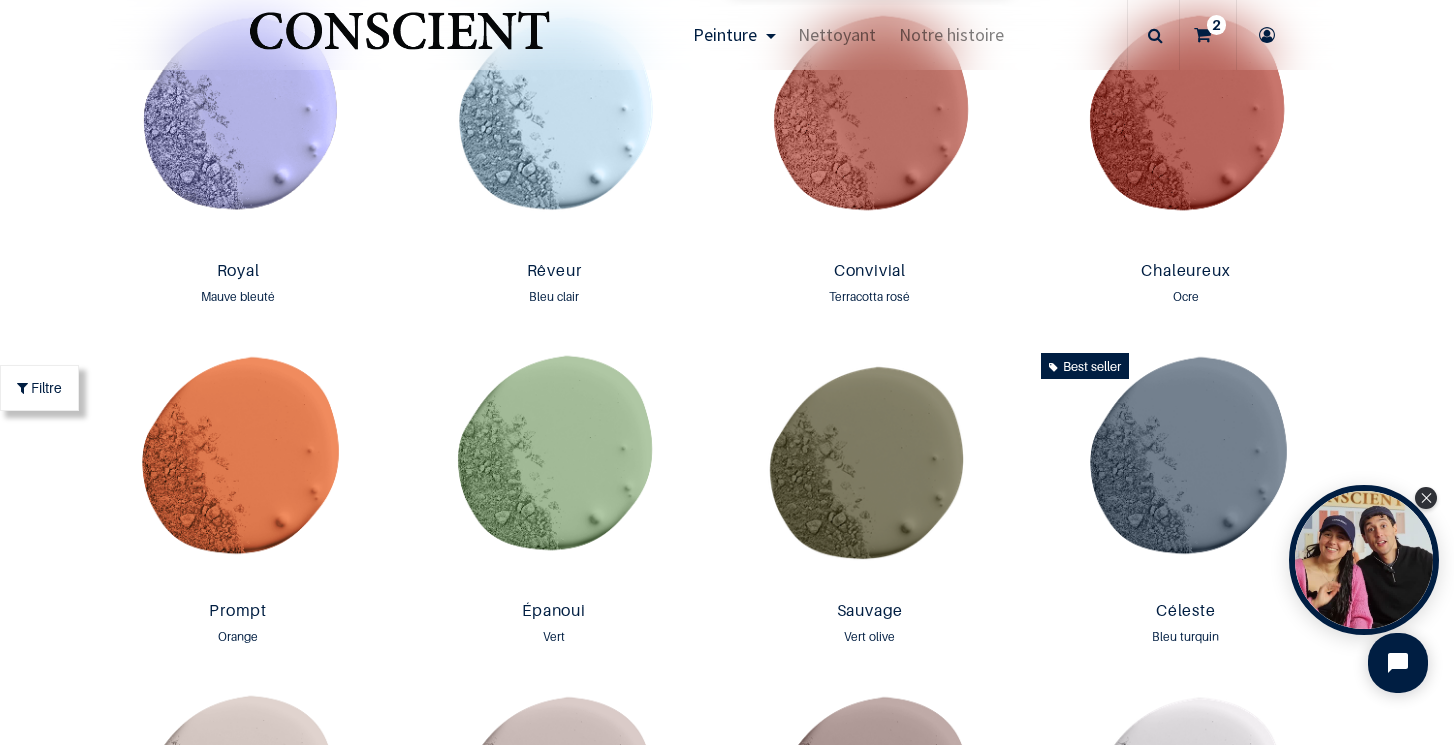 scroll, scrollTop: 2487, scrollLeft: 0, axis: vertical 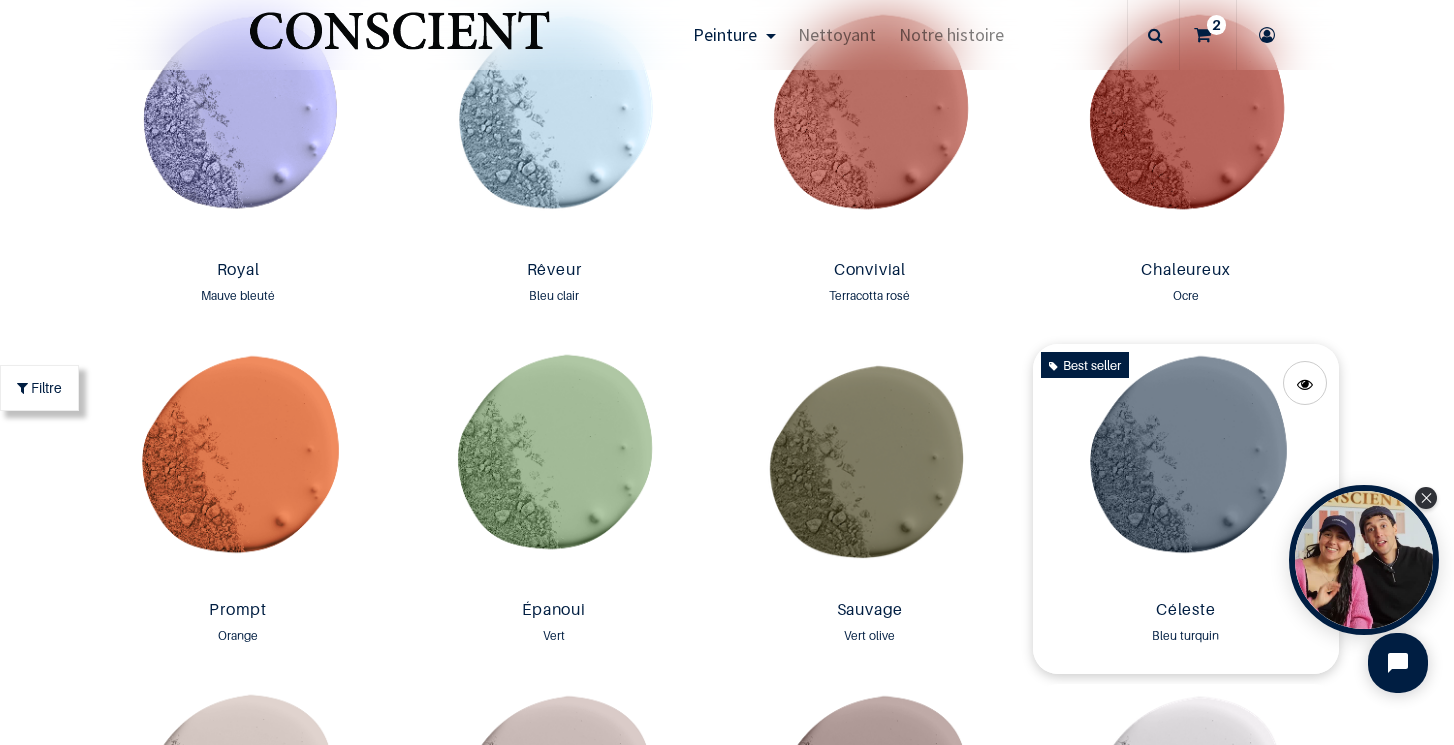click at bounding box center (1186, 468) 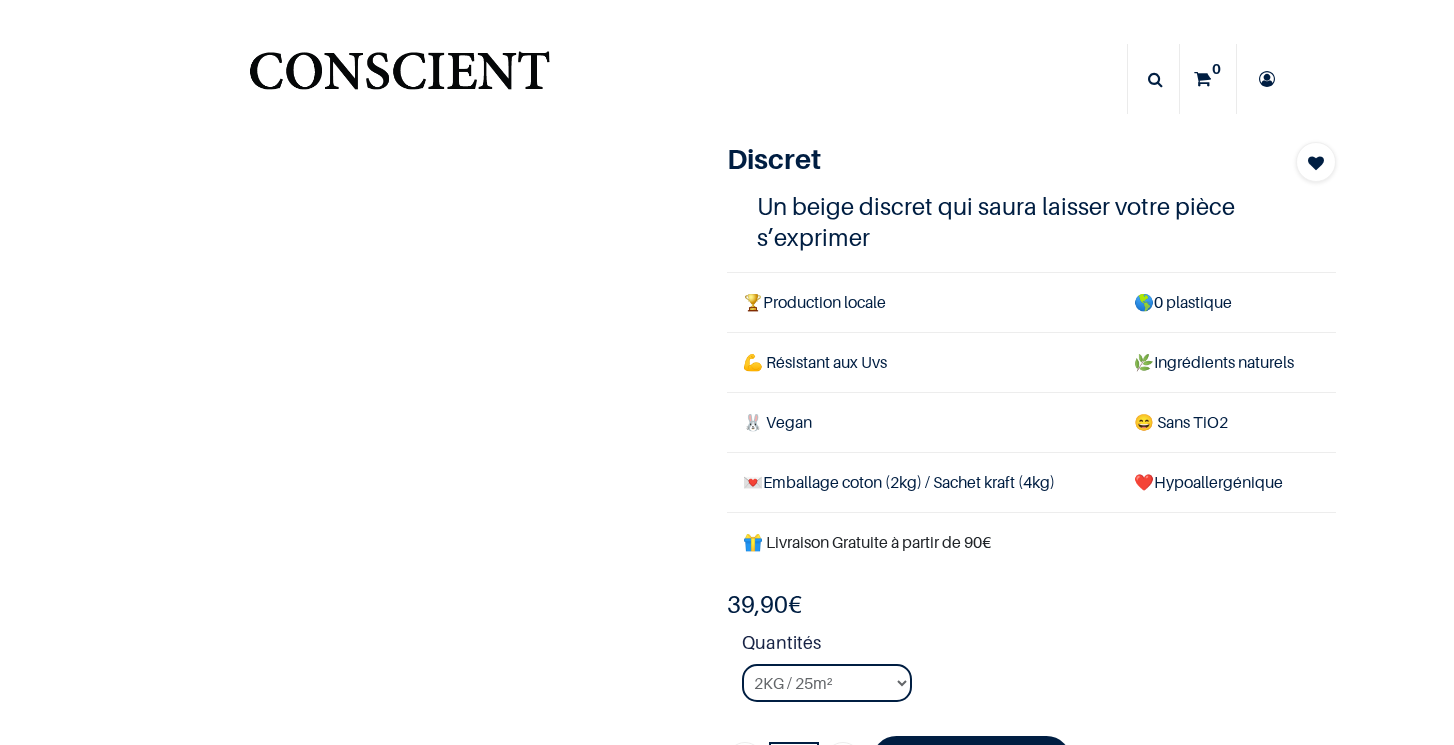 scroll, scrollTop: 0, scrollLeft: 0, axis: both 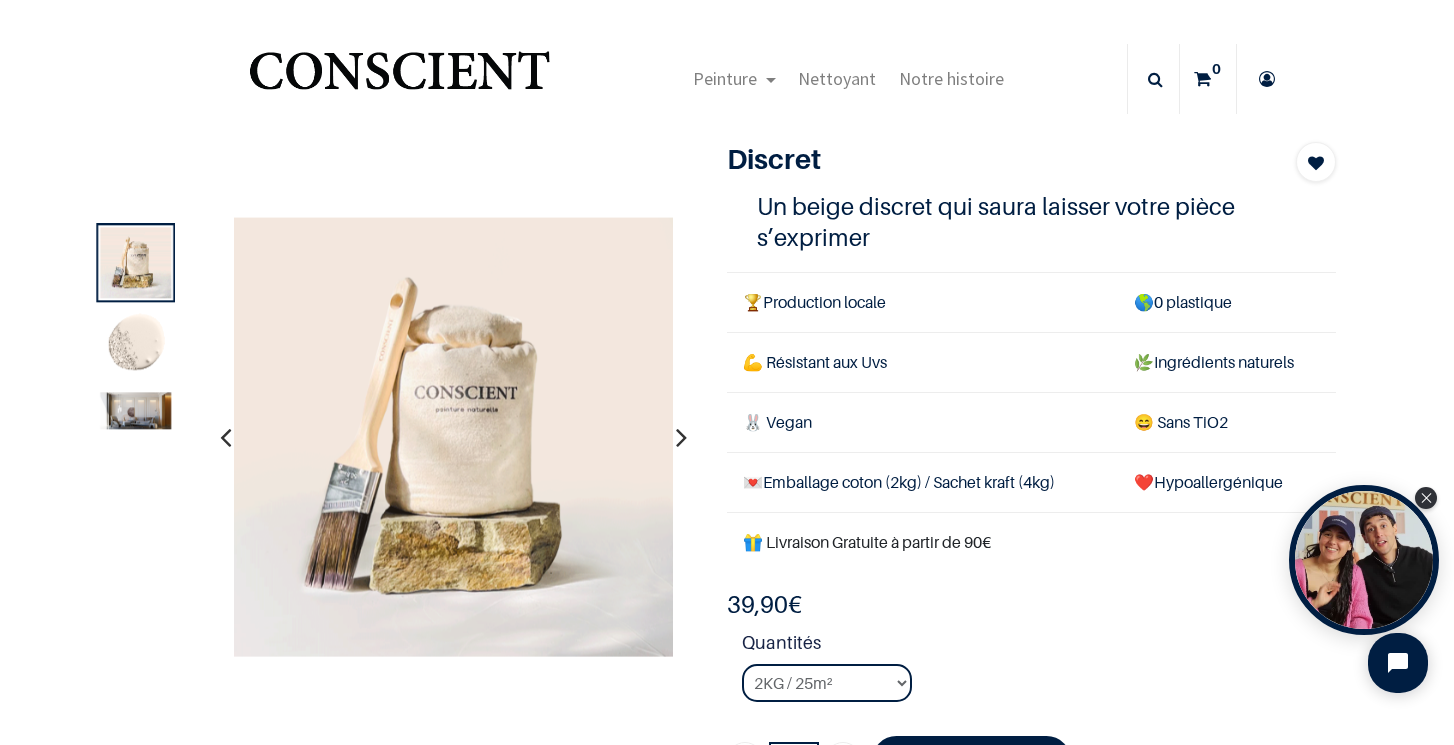 click at bounding box center [681, 437] 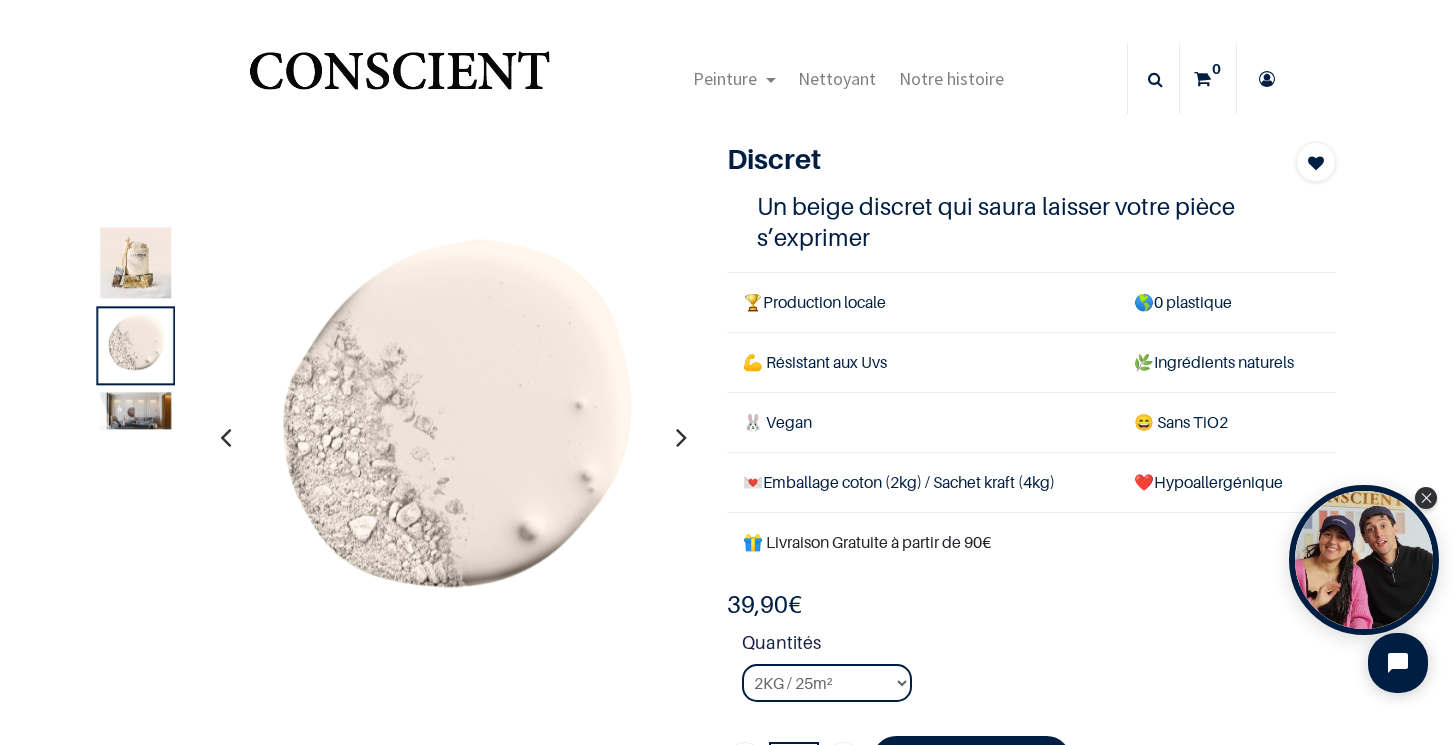 click at bounding box center (681, 437) 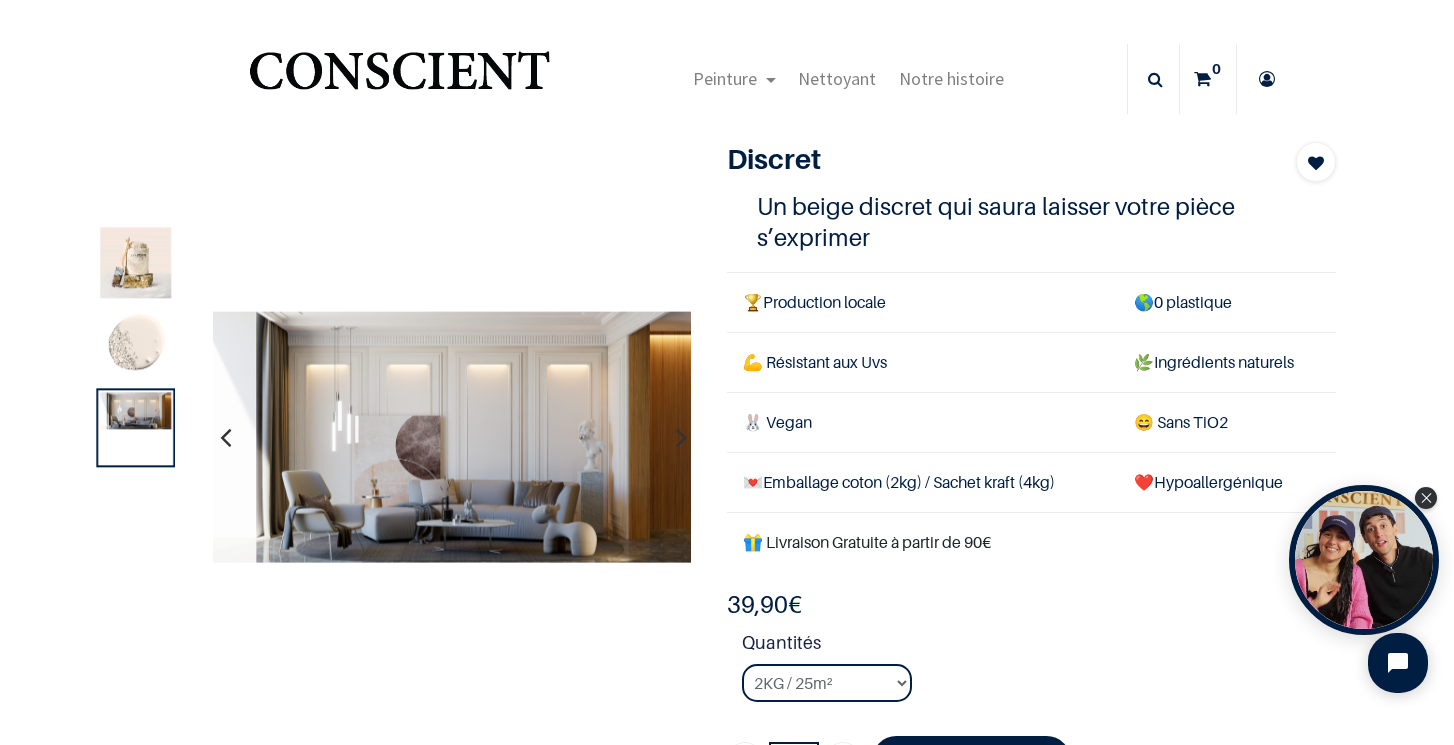 click at bounding box center [225, 437] 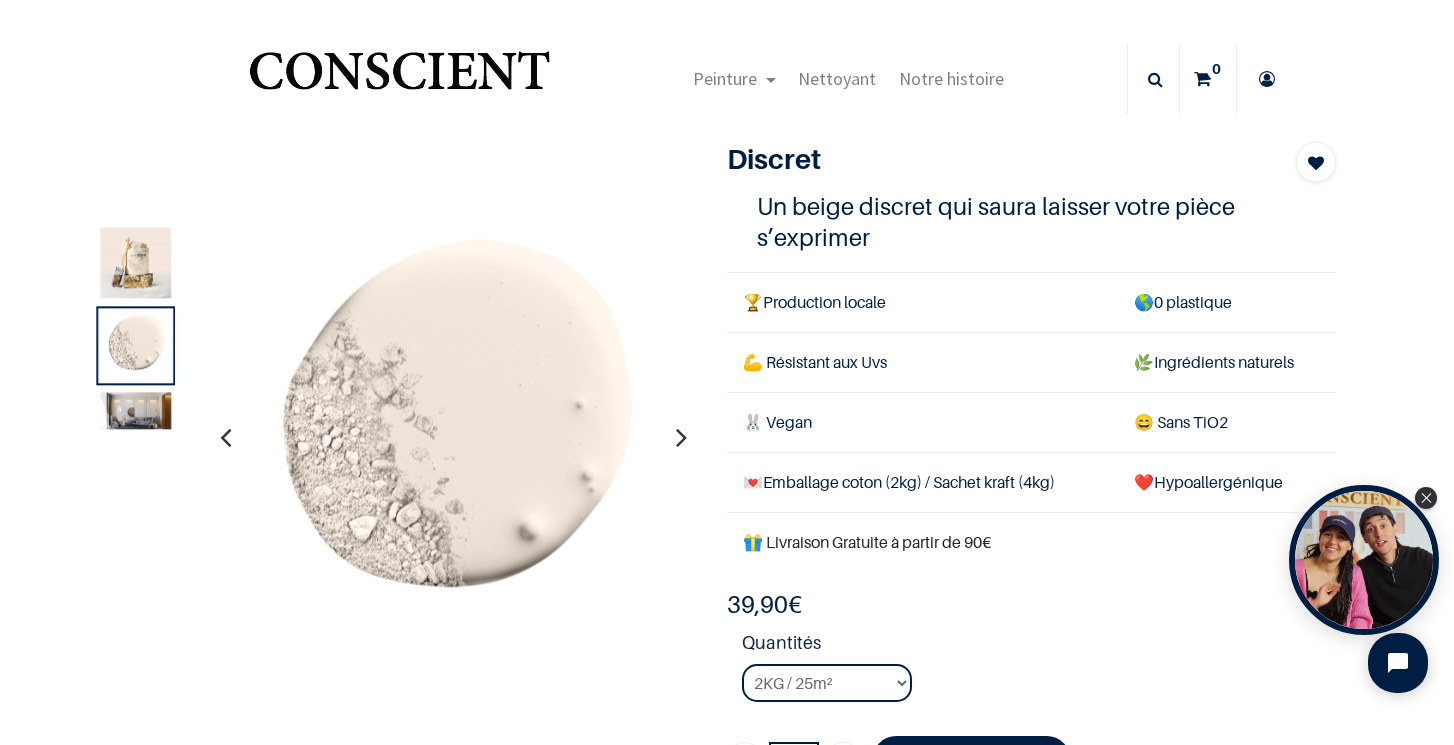 click at bounding box center [225, 437] 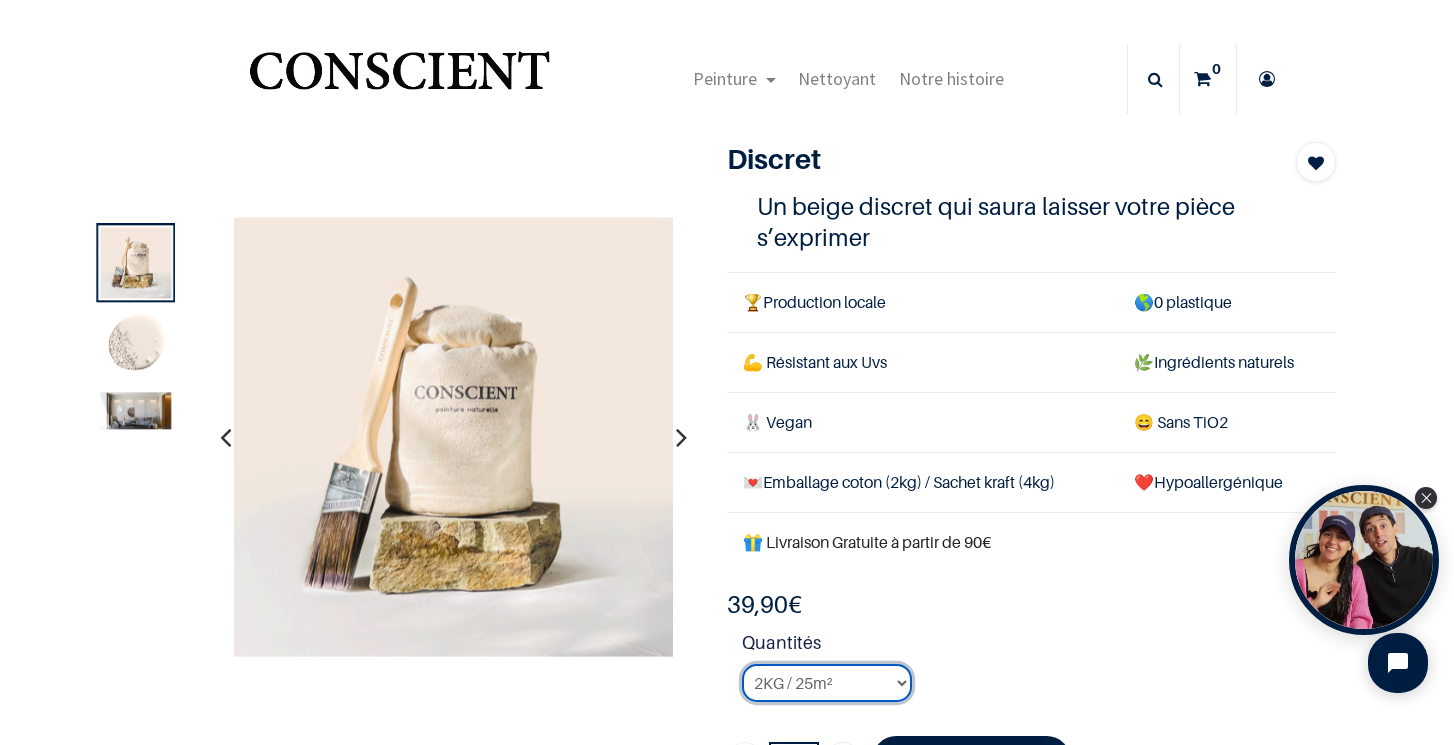 select on "51" 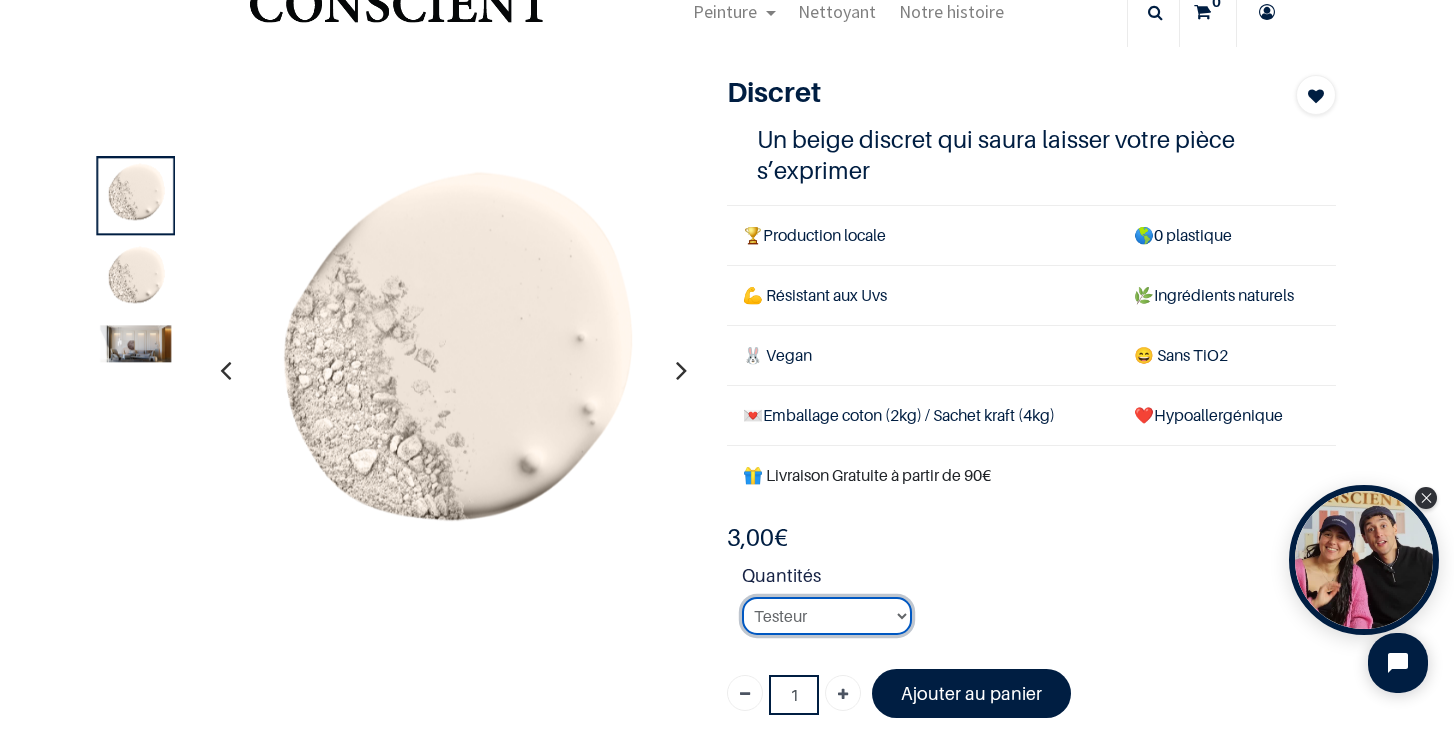scroll, scrollTop: 65, scrollLeft: 0, axis: vertical 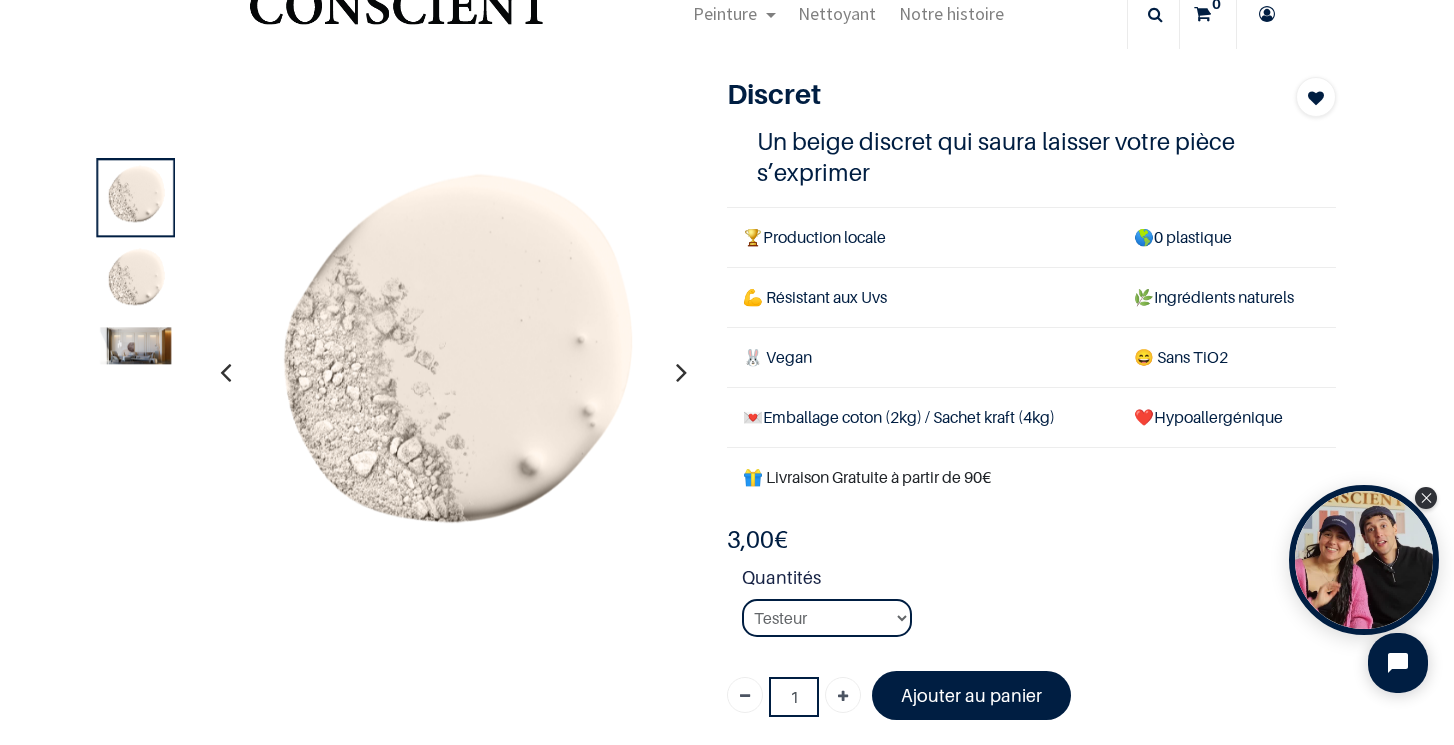 click on "Ajouter au panier" at bounding box center (971, 695) 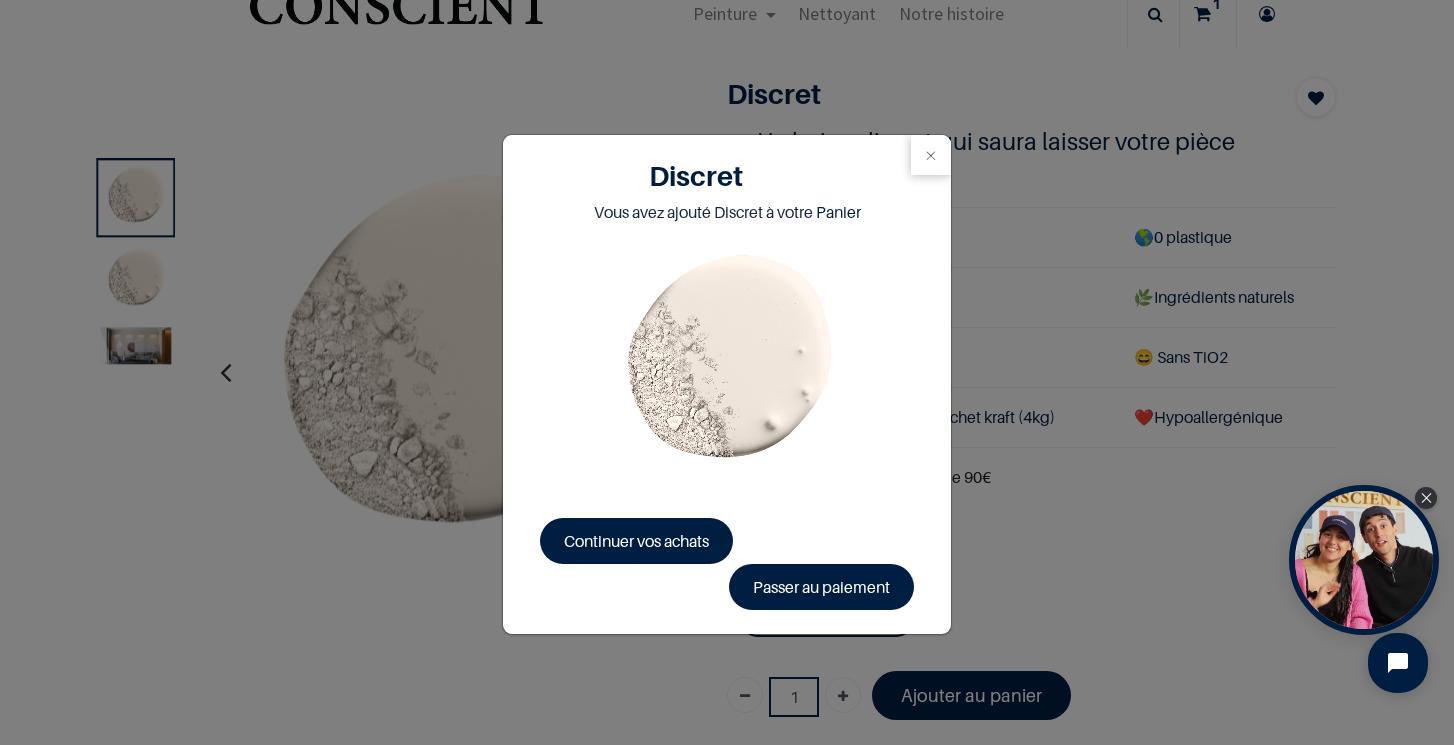 click on "Continuer vos achats" at bounding box center (636, 541) 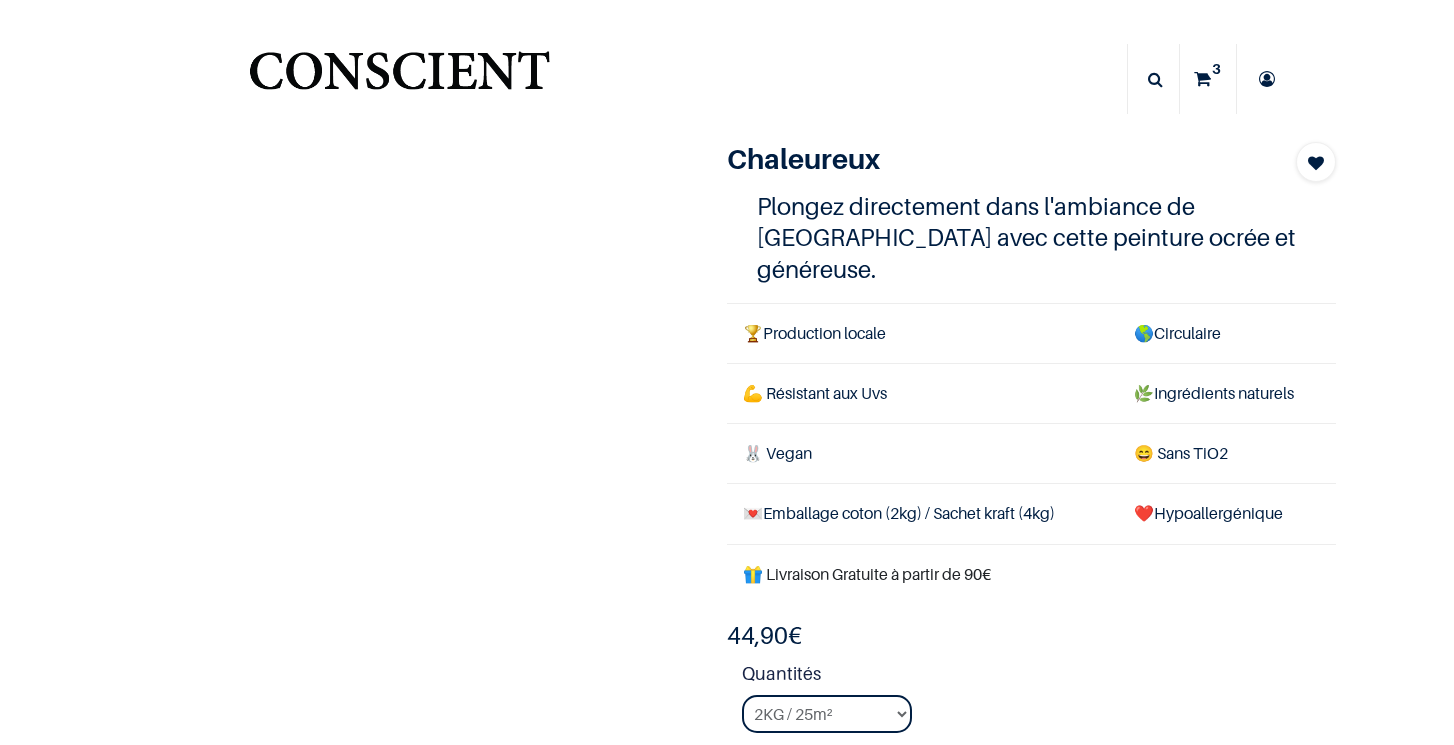 scroll, scrollTop: 0, scrollLeft: 0, axis: both 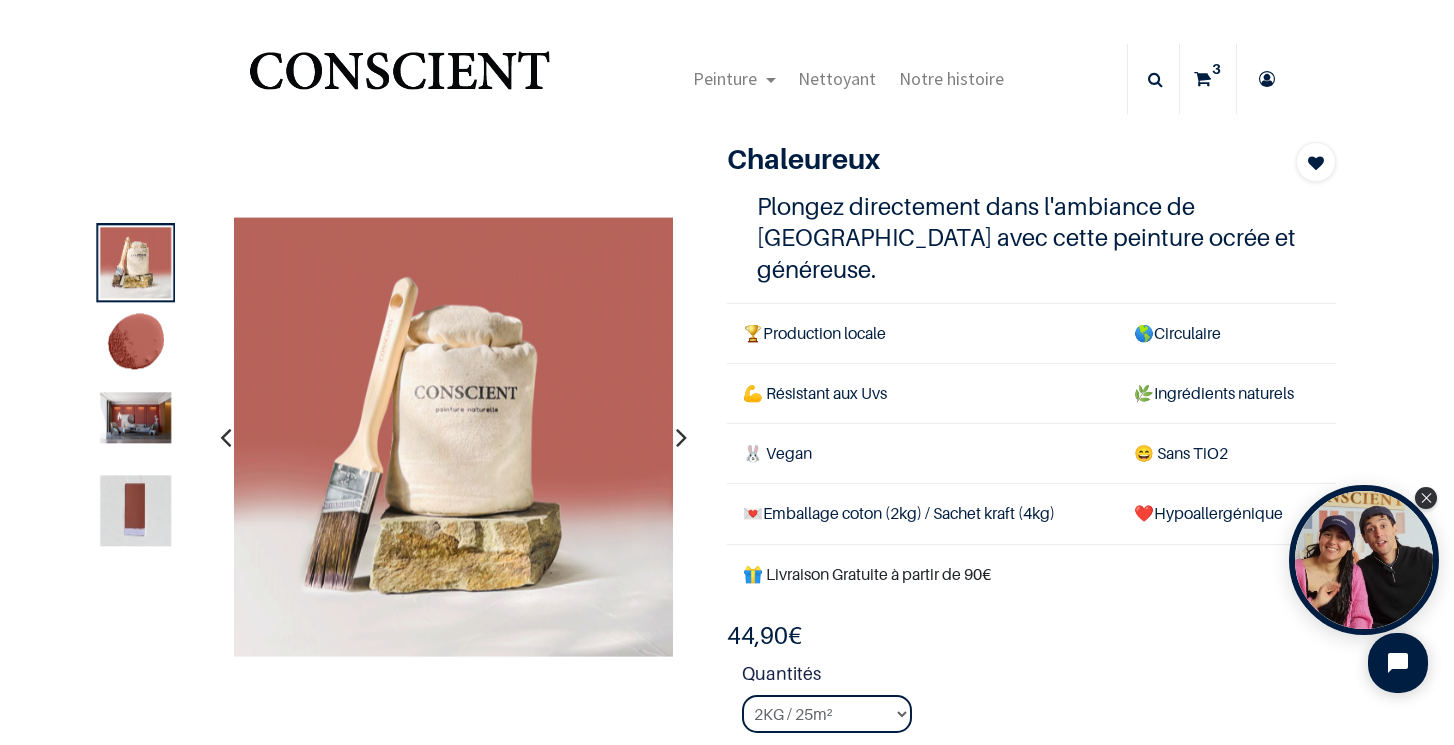 click at bounding box center [136, 417] 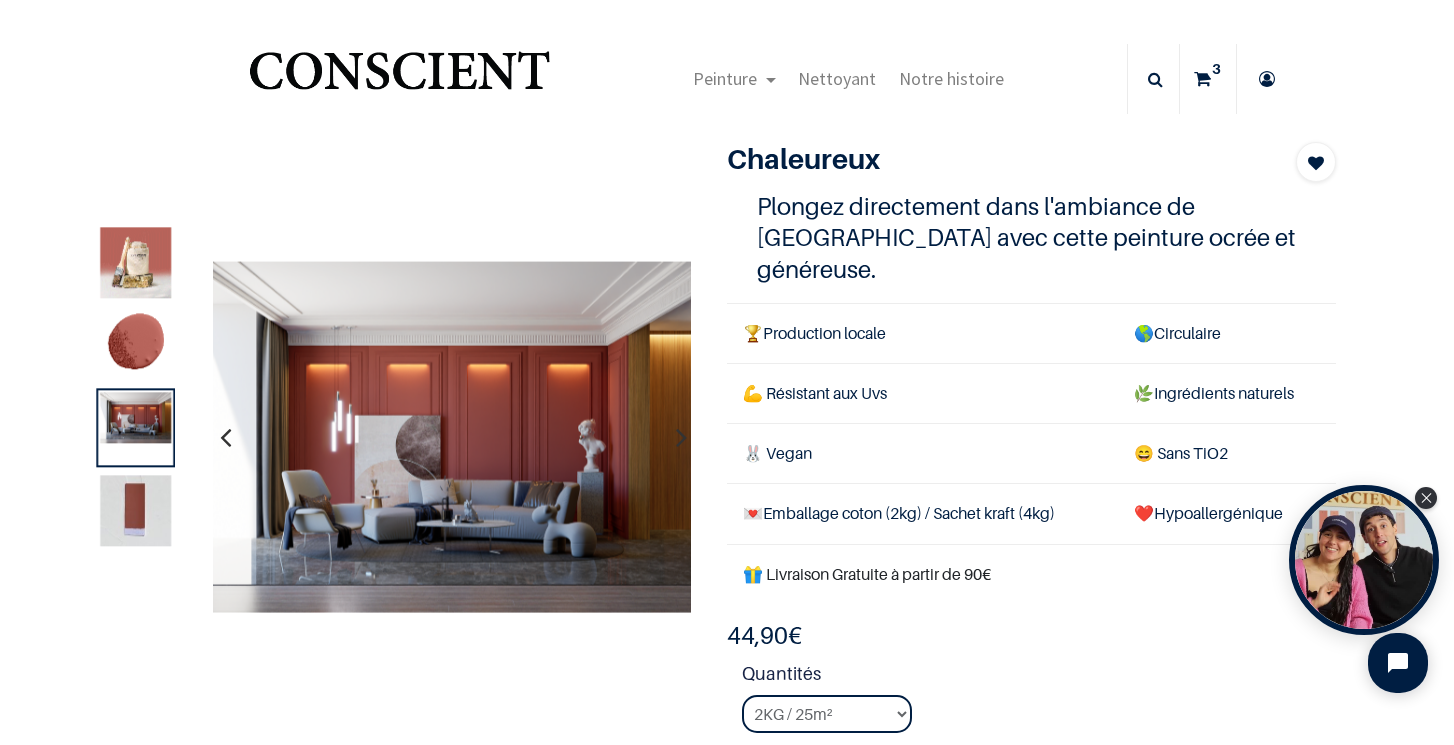 click at bounding box center (136, 510) 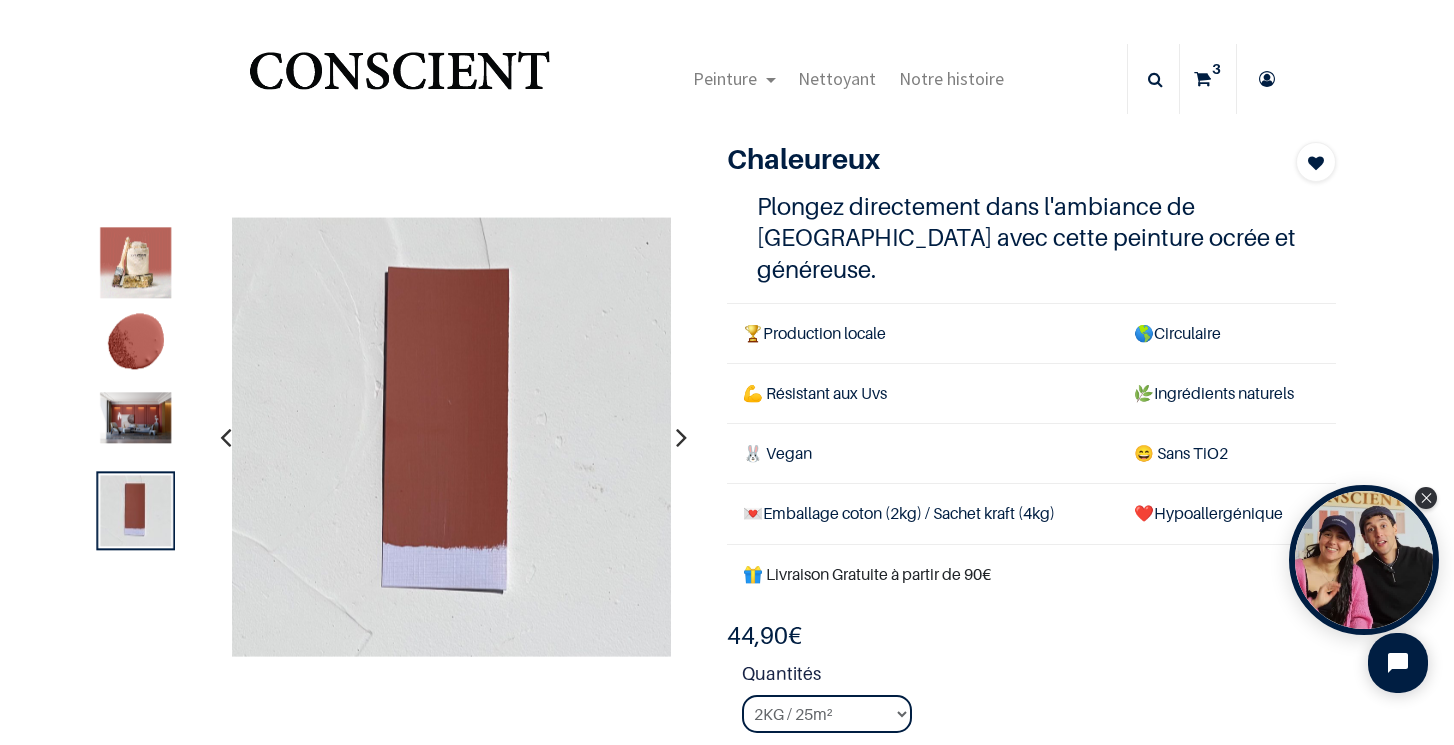 click at bounding box center (136, 417) 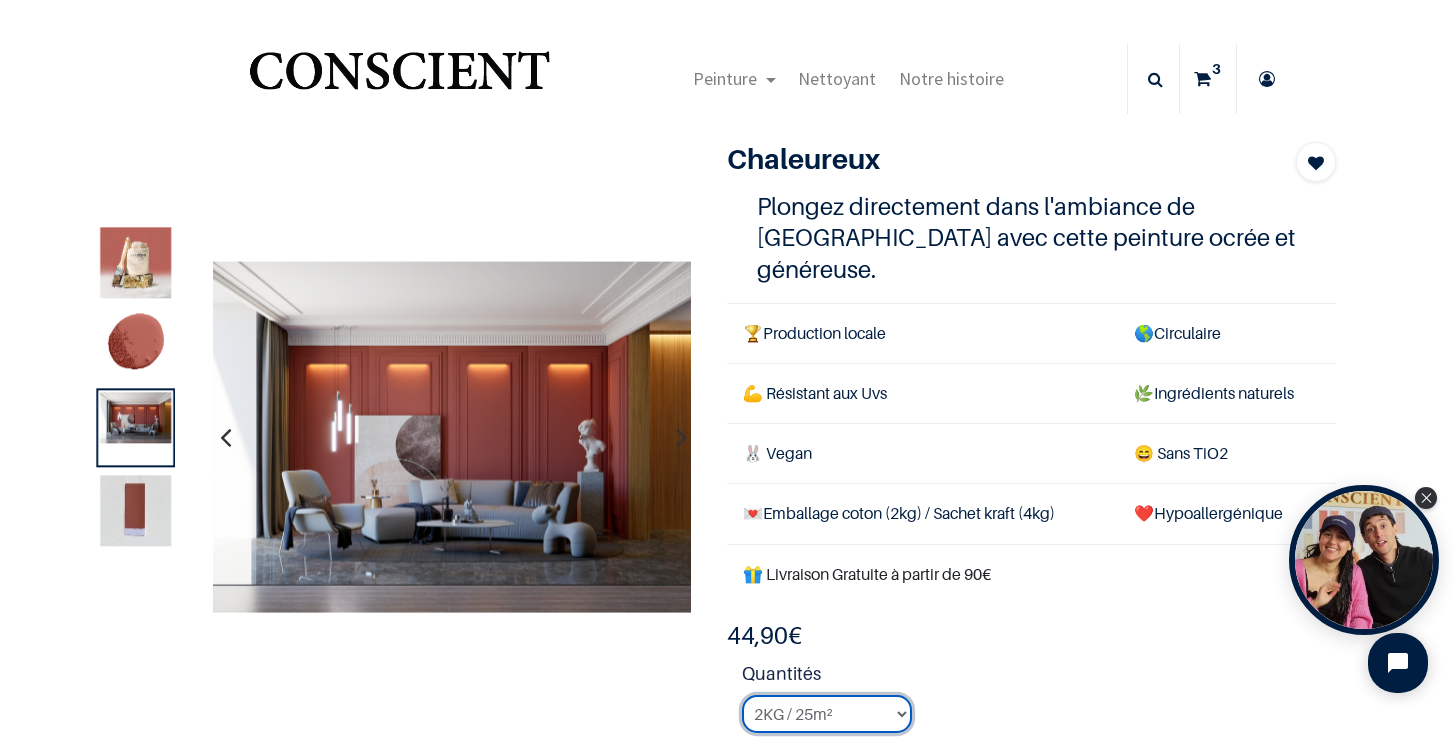 click on "2KG / 25m²
4KG / 50m²
8KG / 100m²
Testeur" at bounding box center (827, 714) 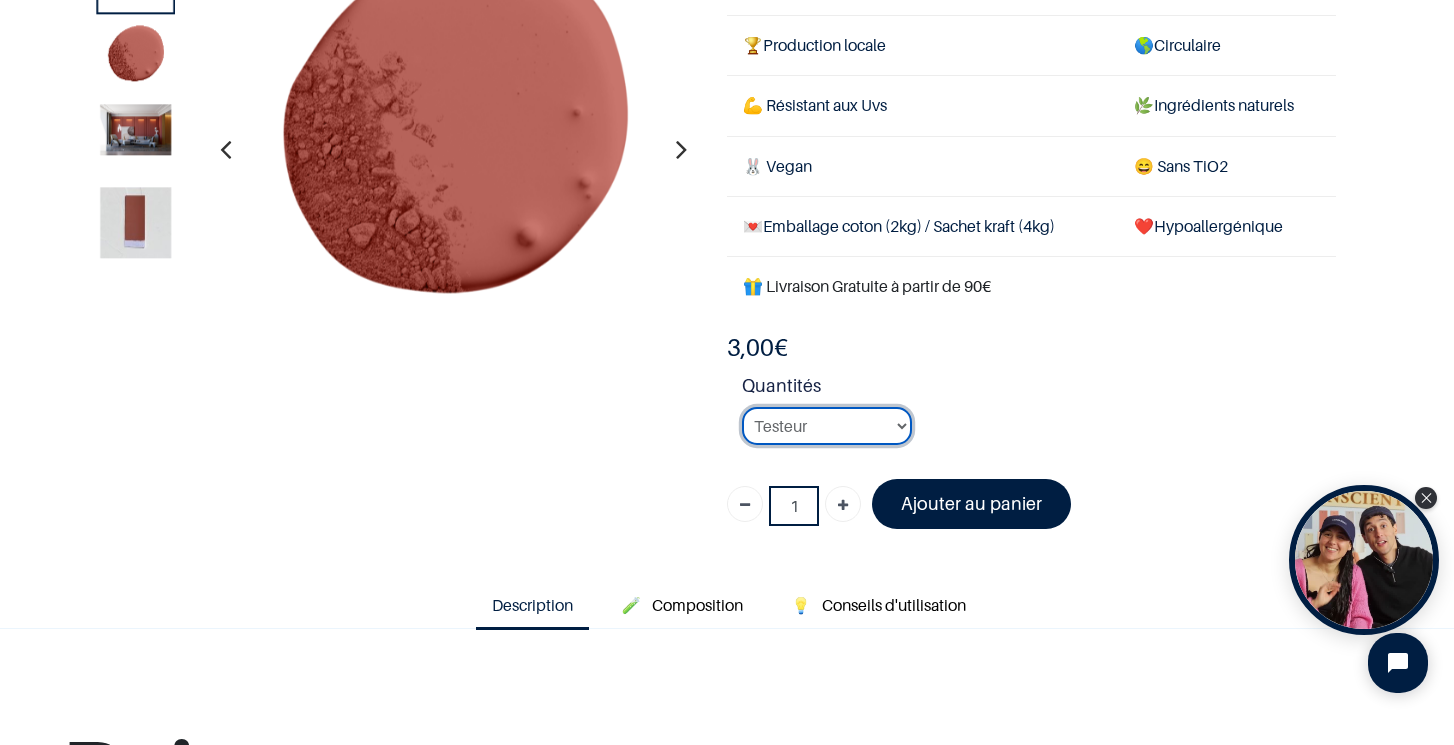 scroll, scrollTop: 173, scrollLeft: 0, axis: vertical 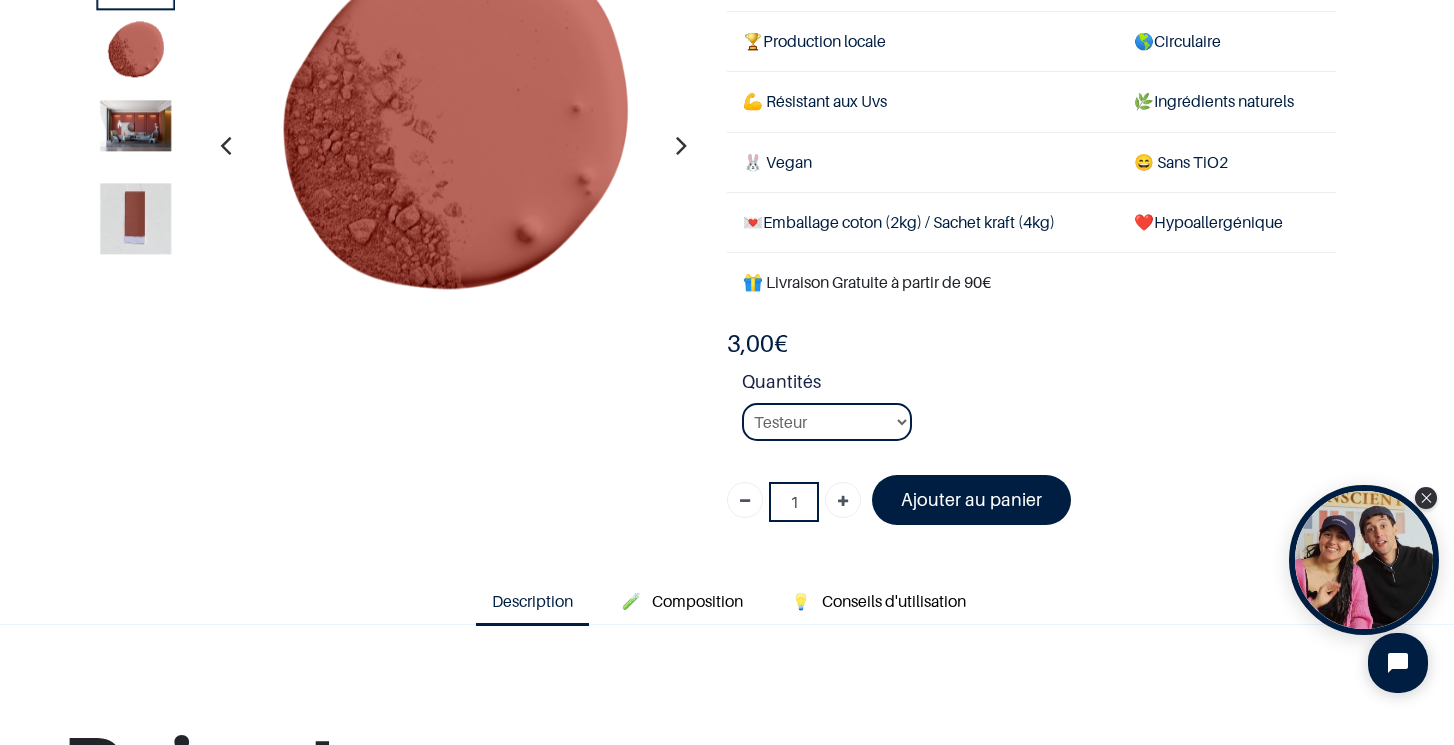 click on "Ajouter au panier" at bounding box center (971, 499) 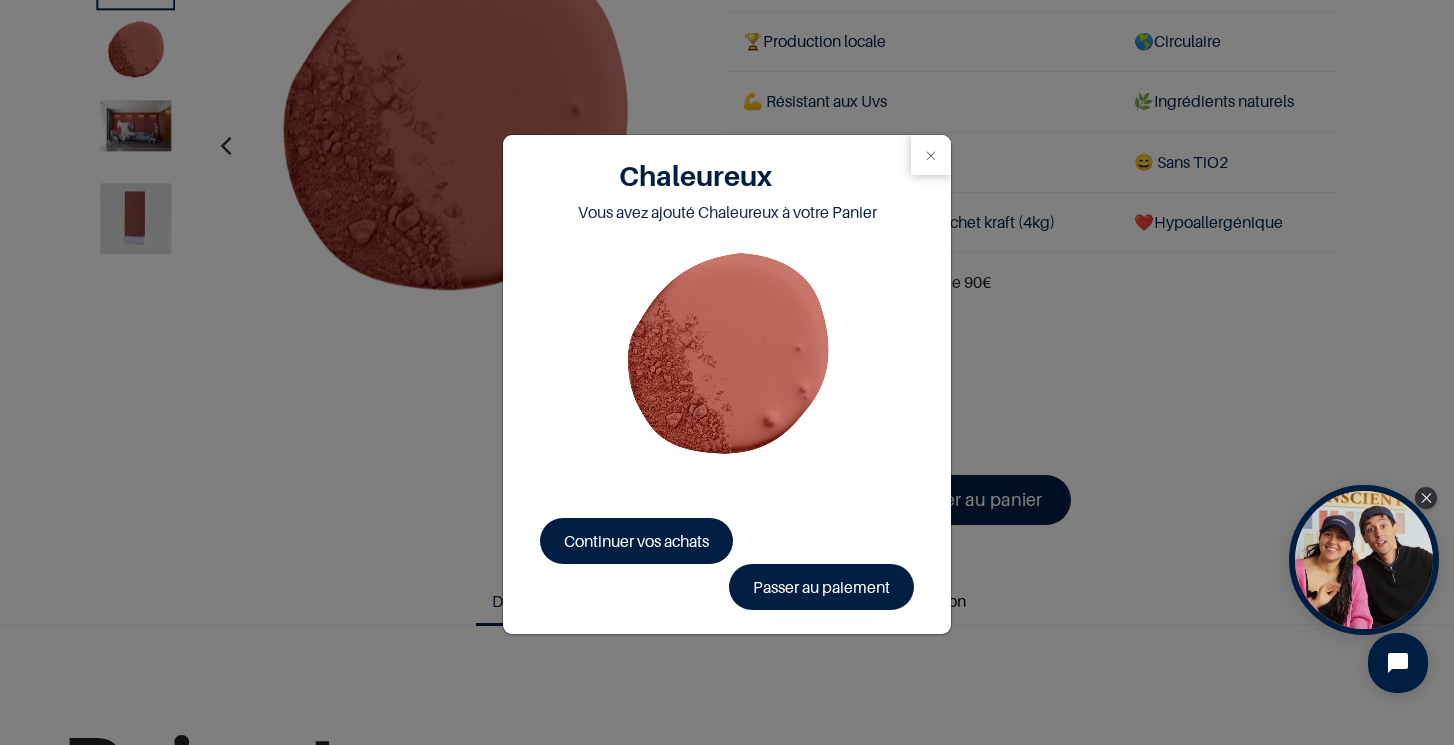 click on "Continuer vos achats" at bounding box center (636, 541) 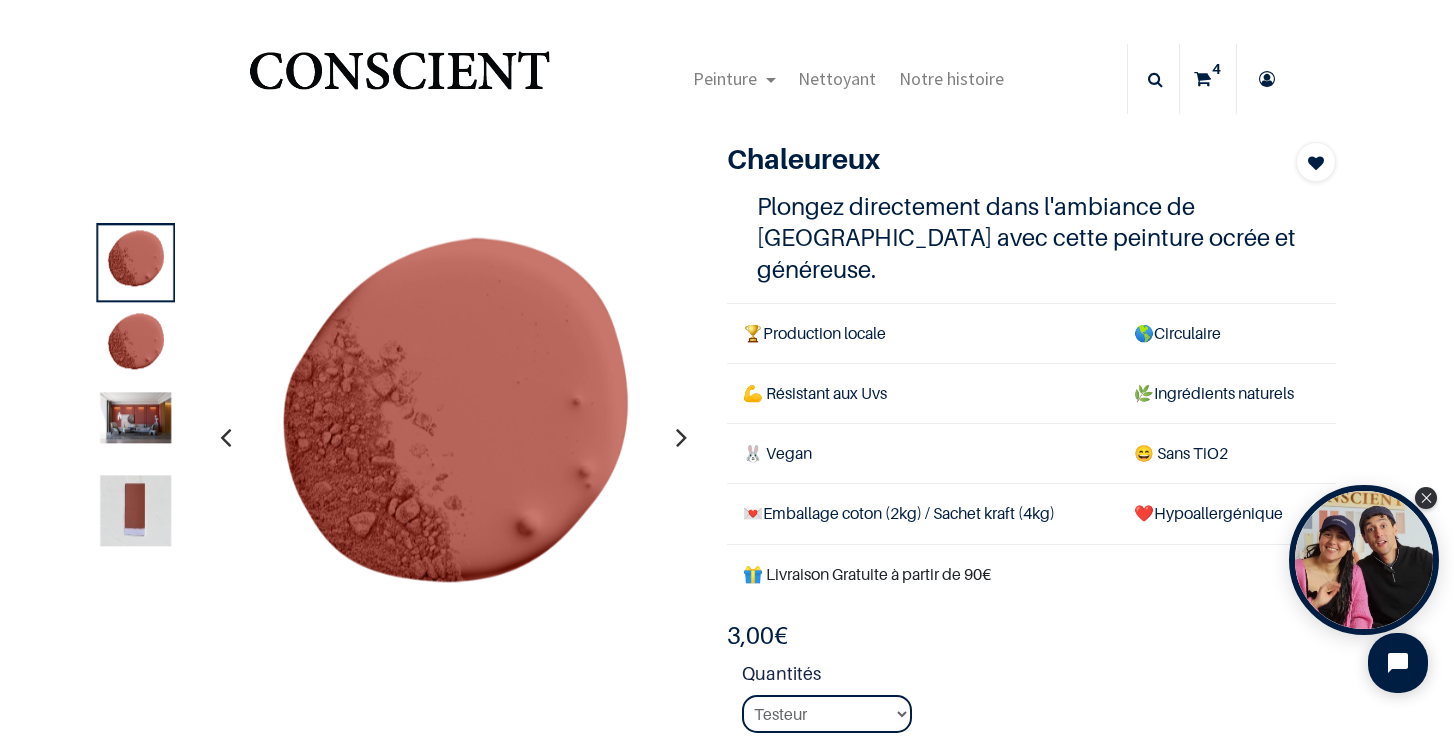 scroll, scrollTop: 0, scrollLeft: 0, axis: both 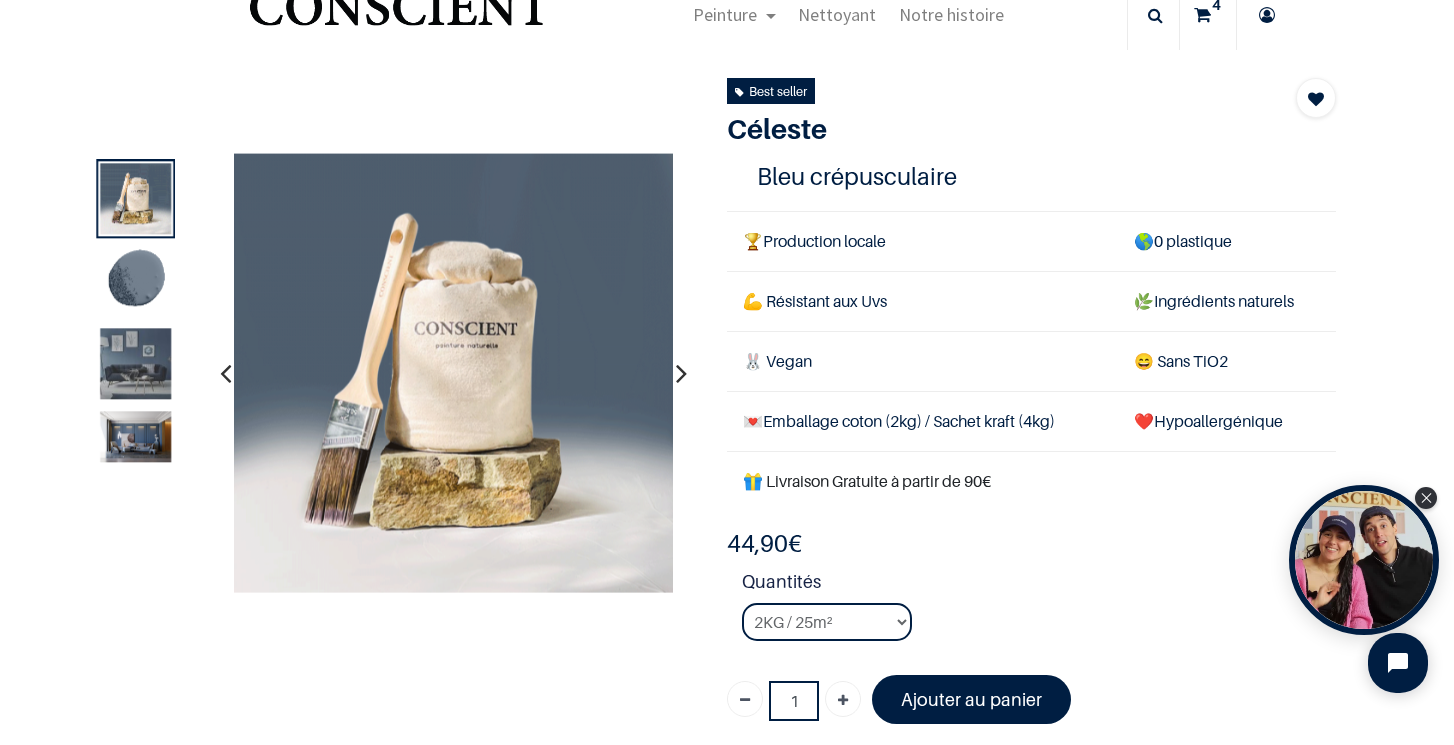 click at bounding box center [136, 436] 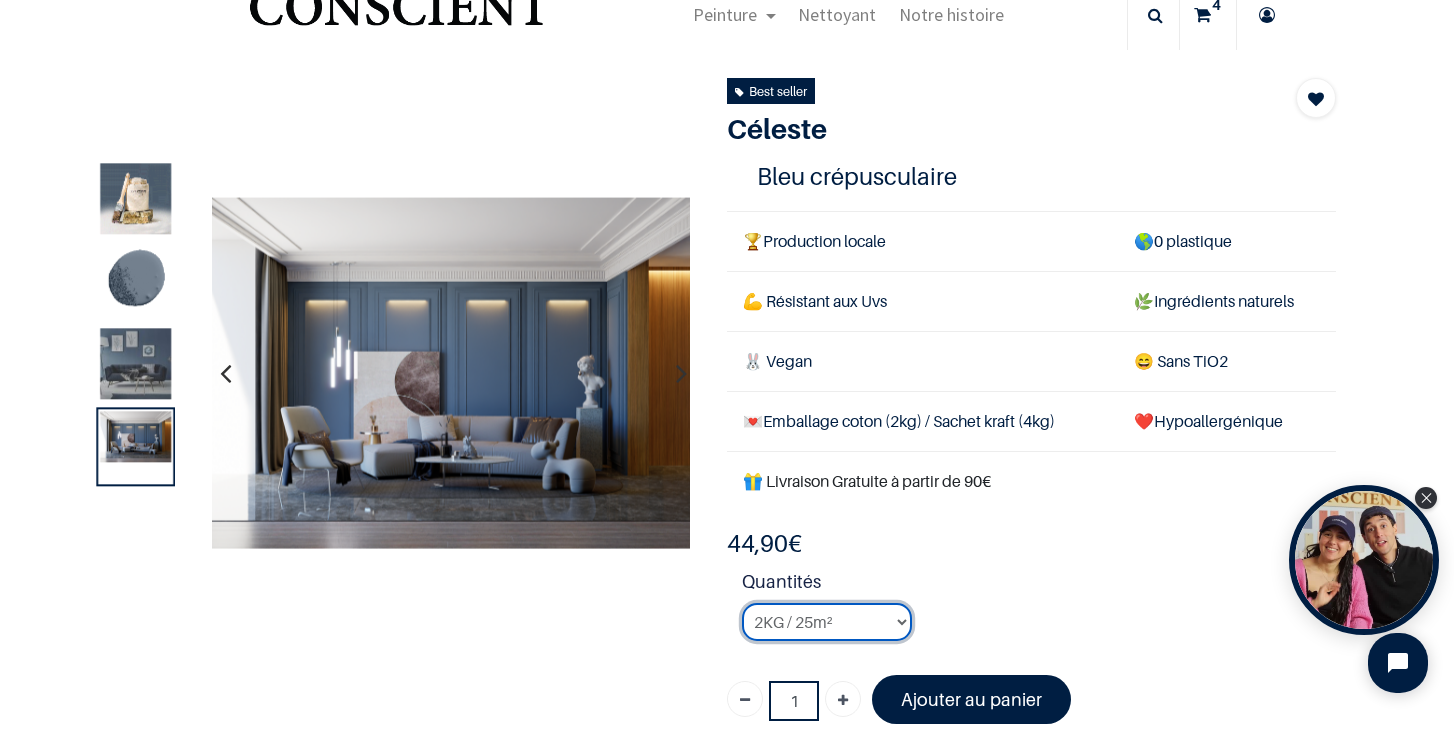 select on "120" 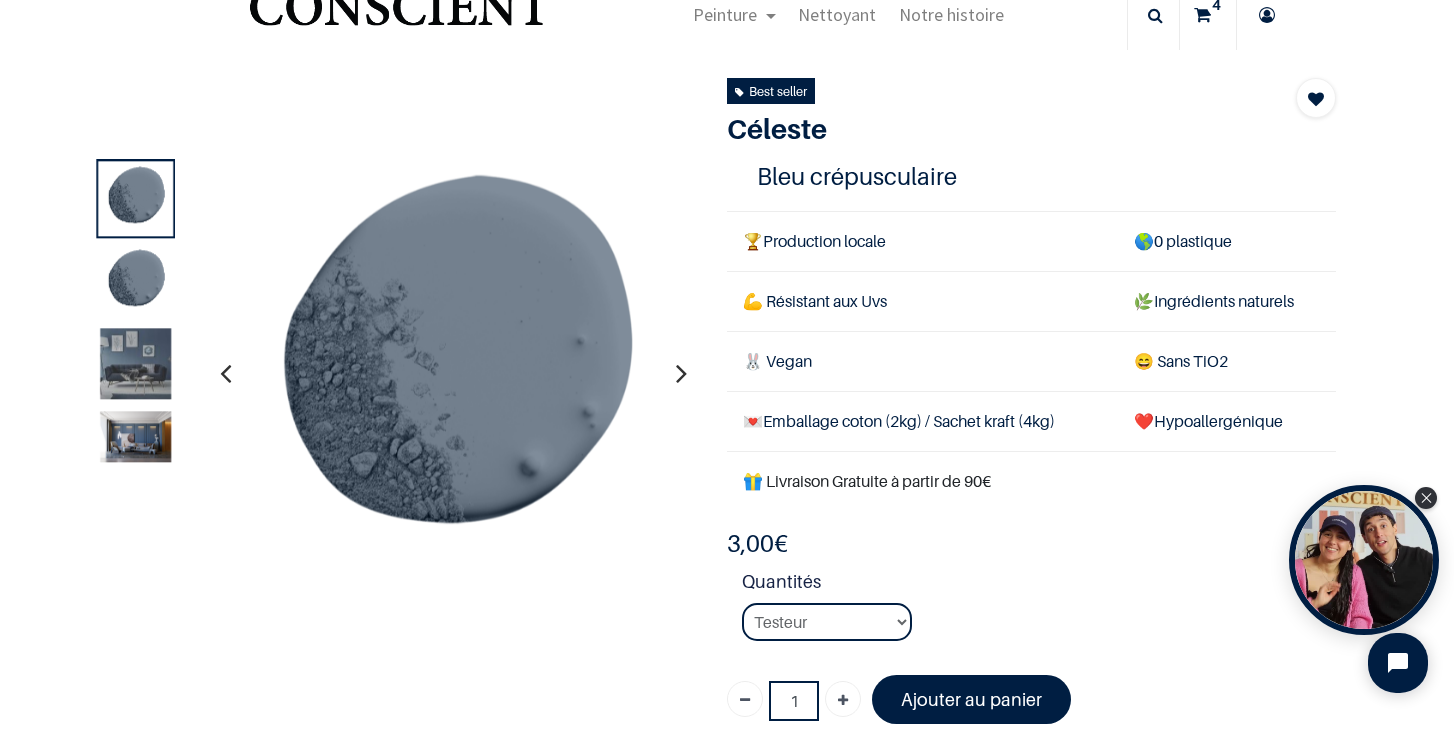 click on "Ajouter au panier" at bounding box center [971, 699] 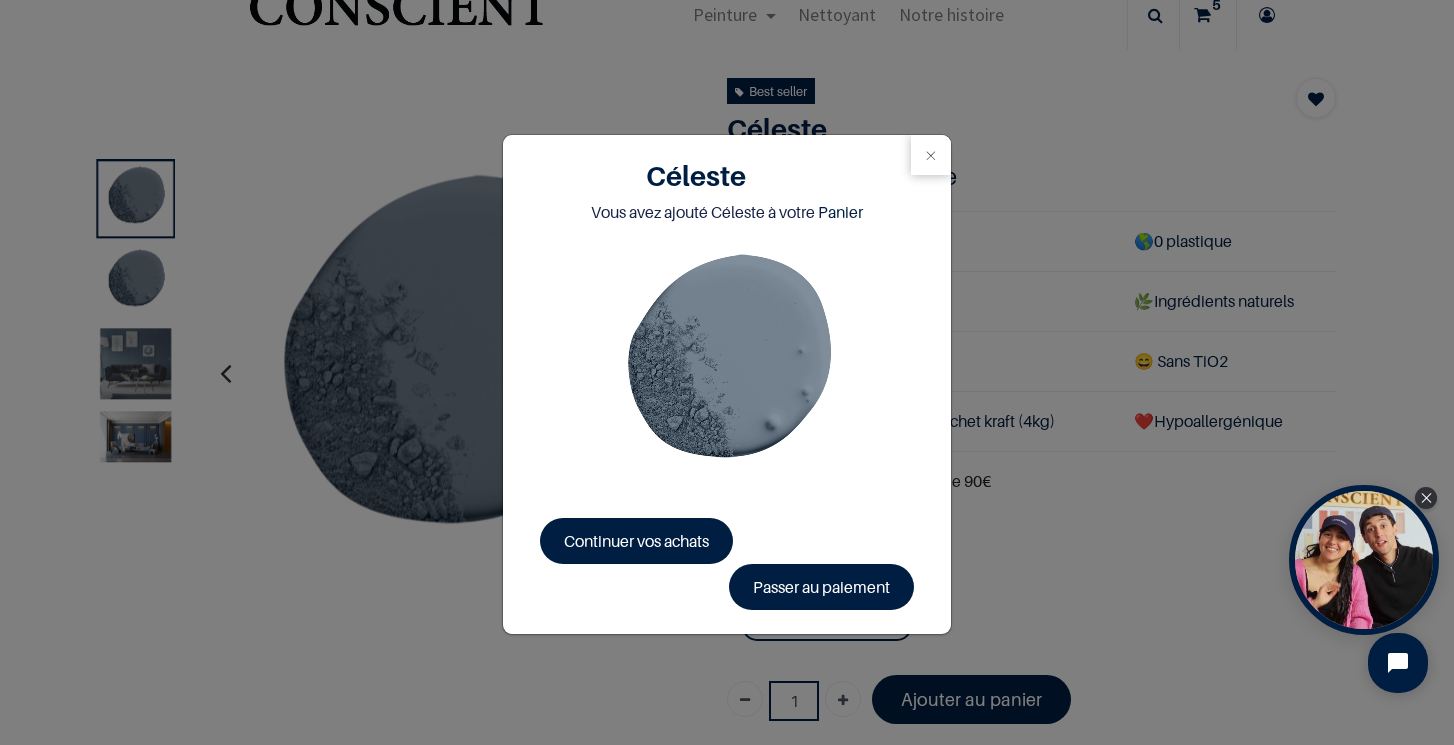 click on "Passer au paiement" at bounding box center [821, 587] 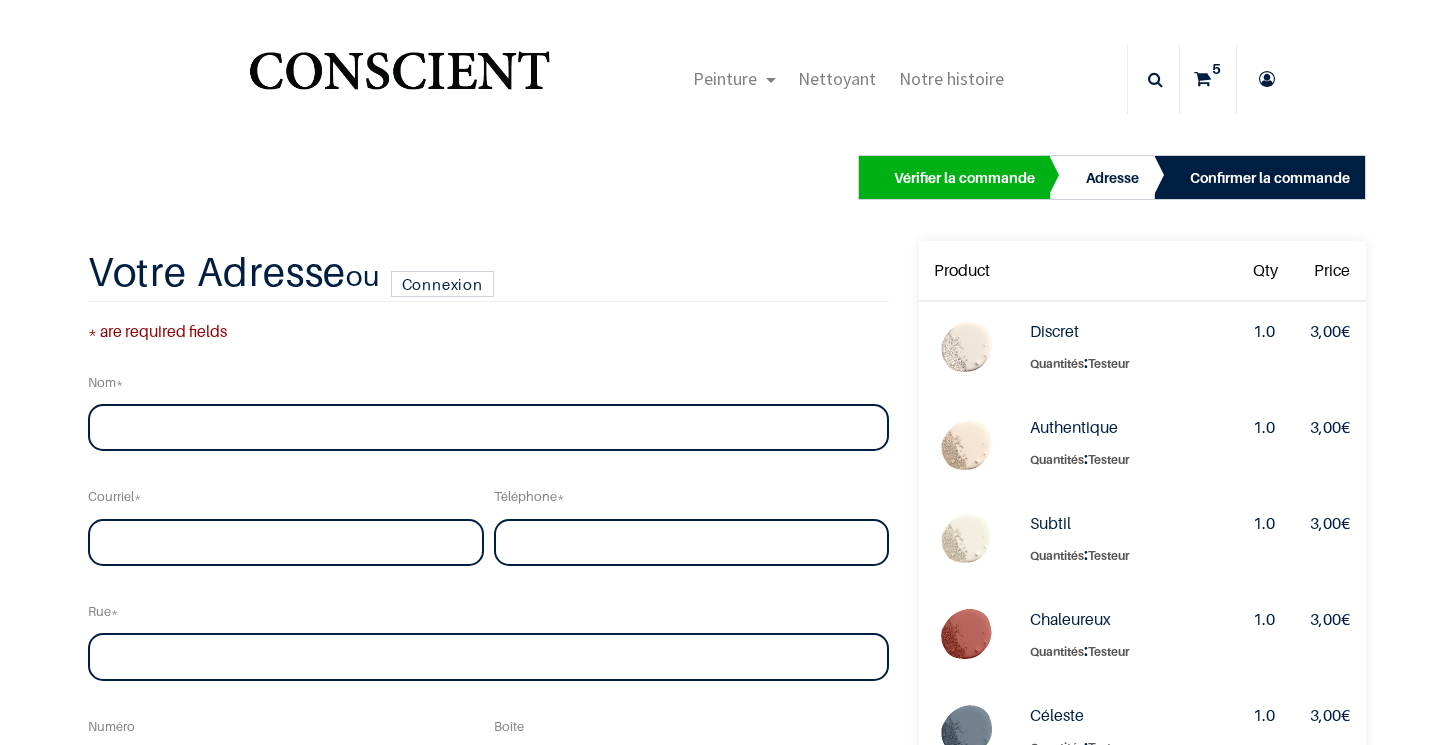 scroll, scrollTop: 0, scrollLeft: 0, axis: both 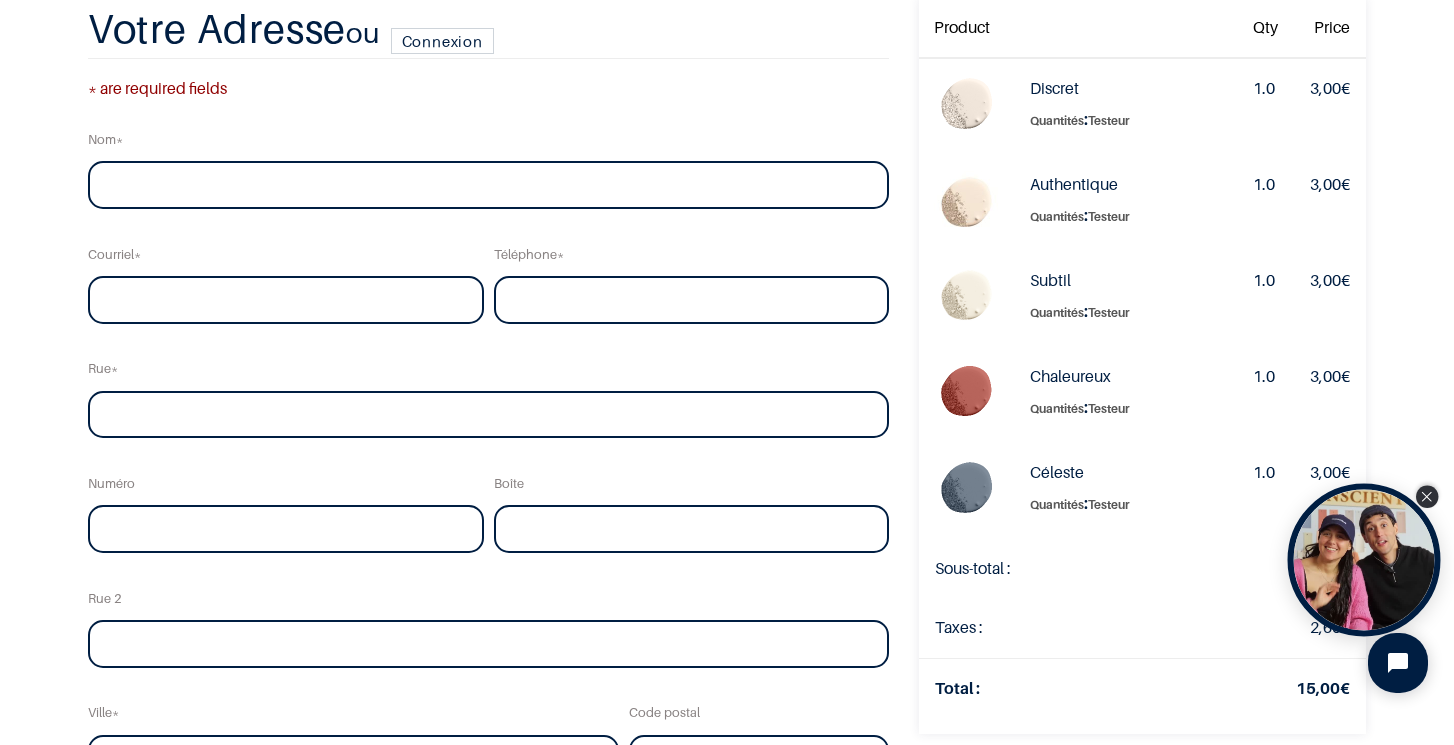 click 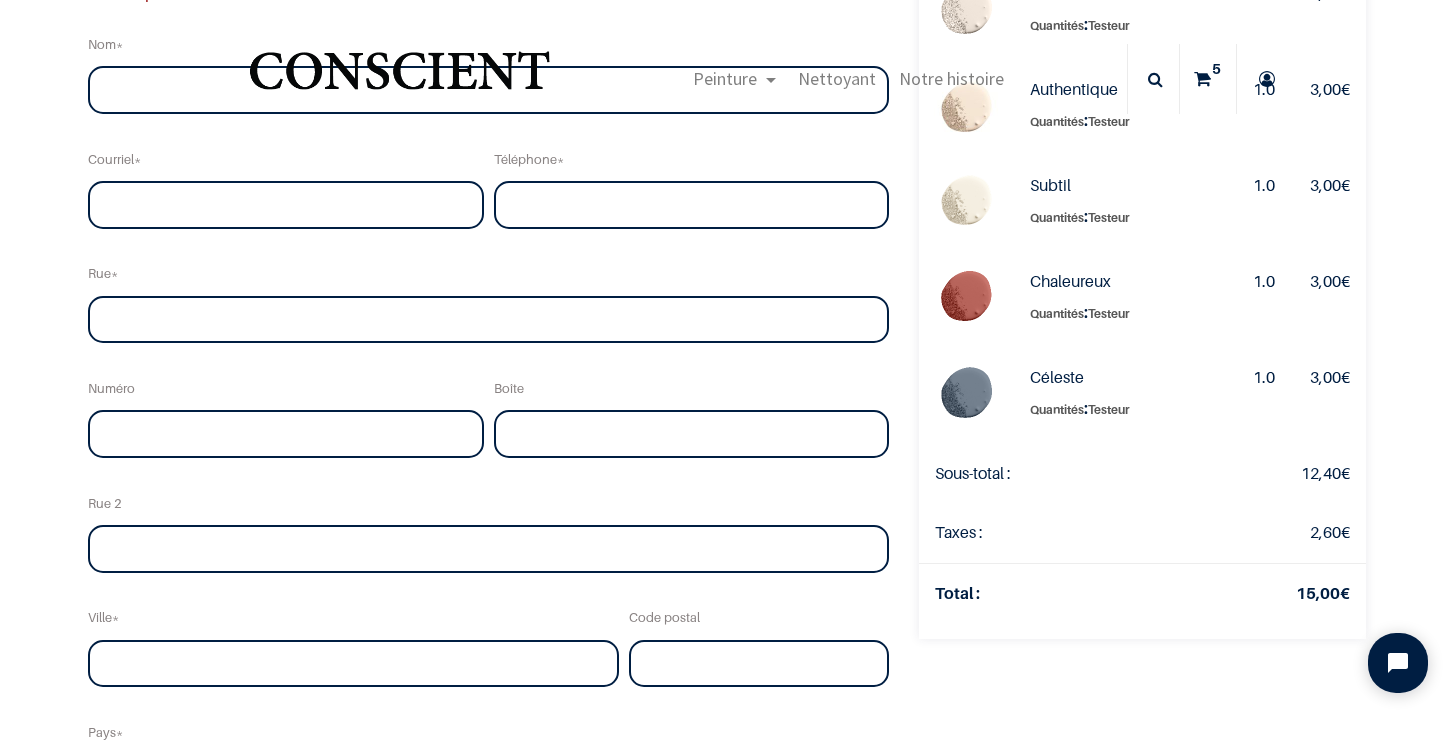 scroll, scrollTop: 0, scrollLeft: 0, axis: both 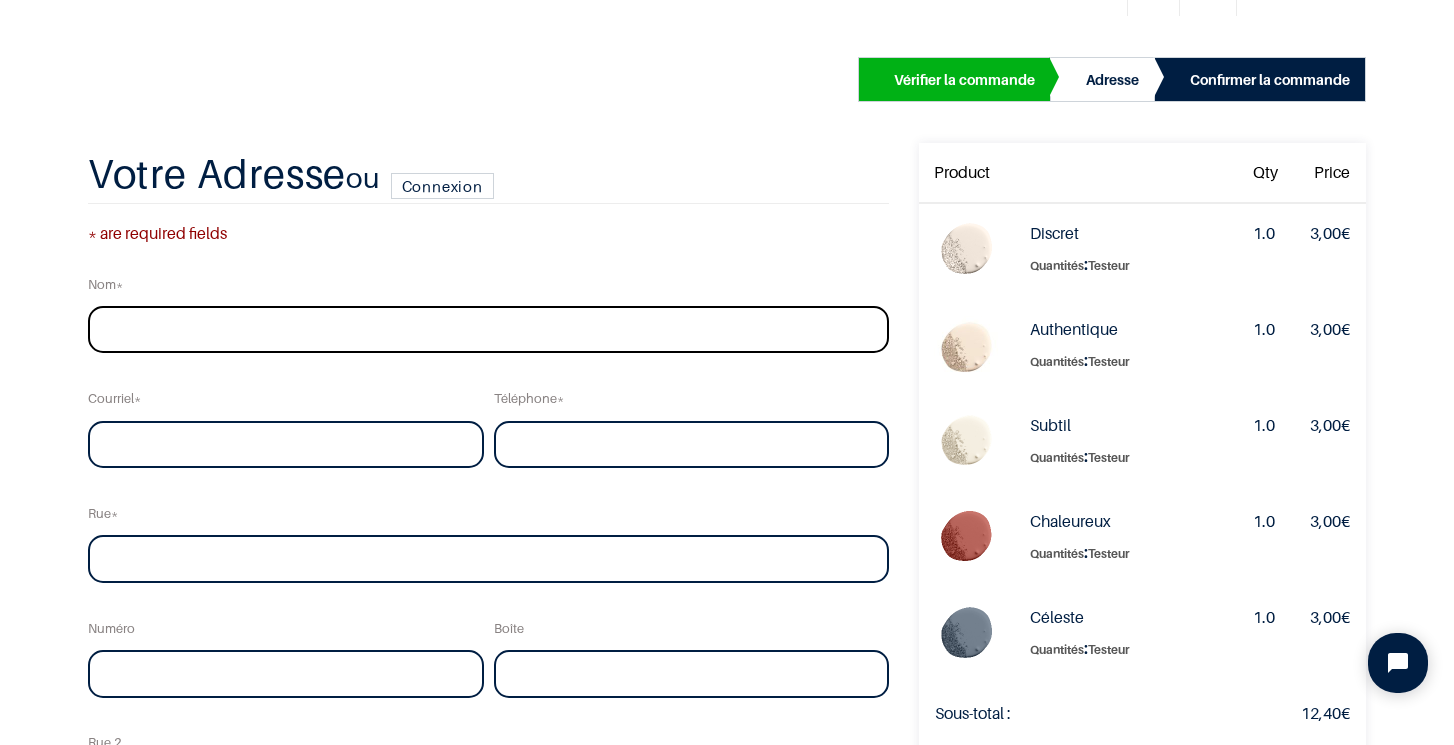 click at bounding box center [489, 330] 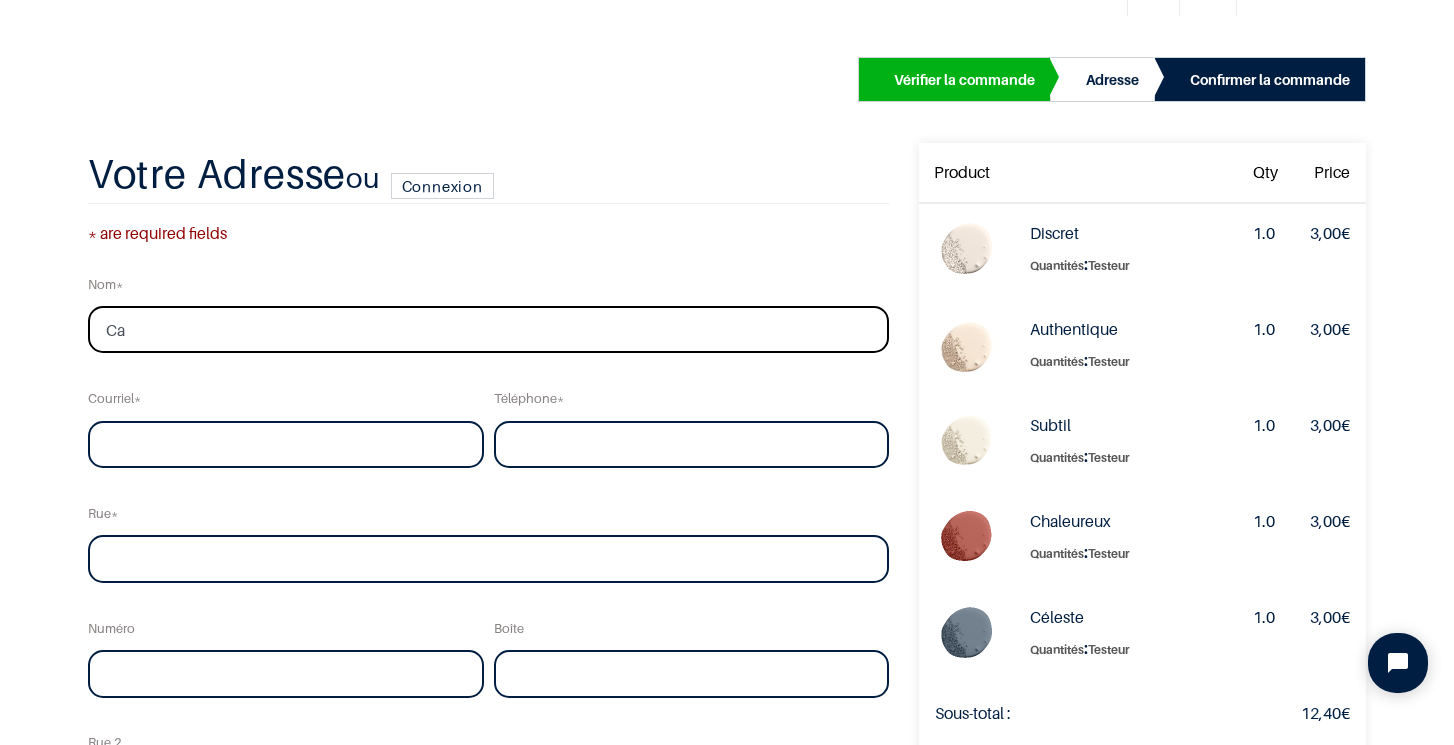 type on "C" 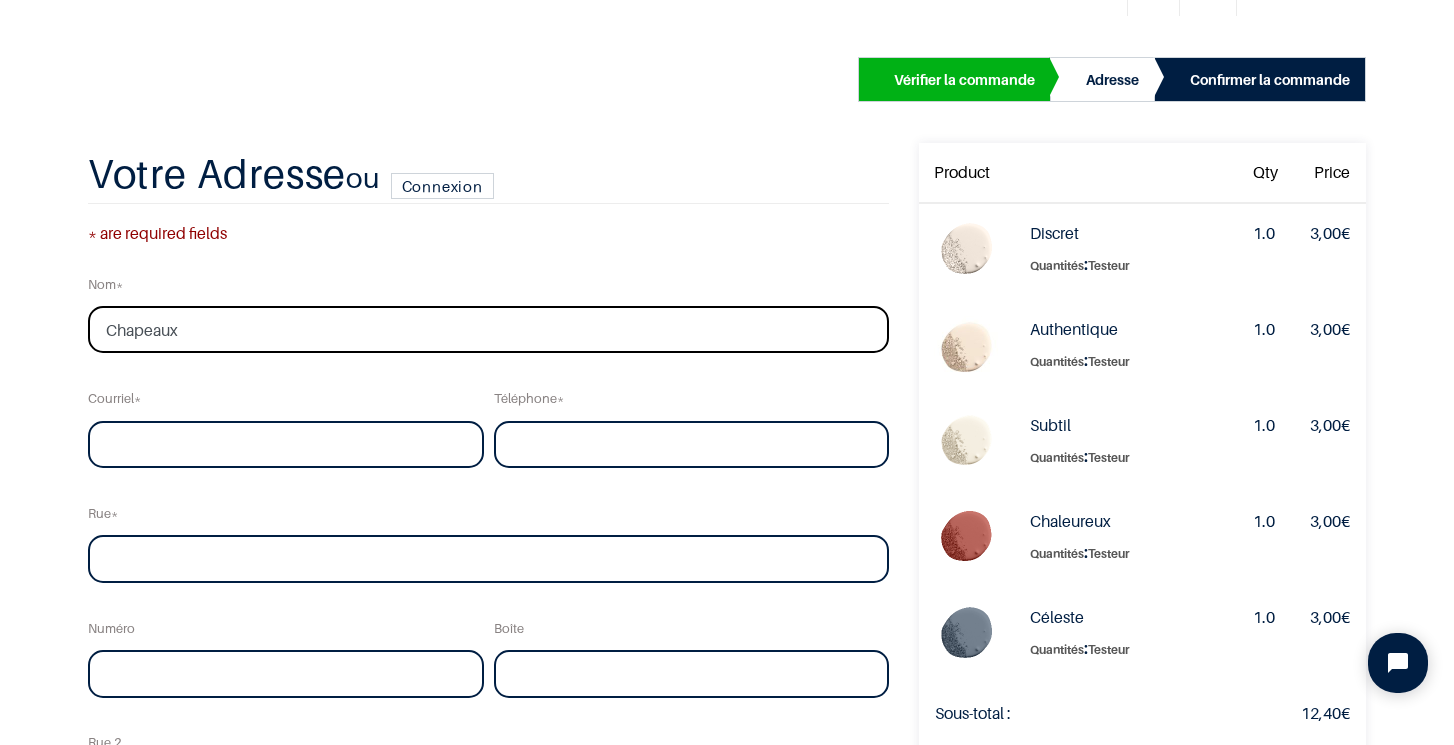 type on "Chapeaux" 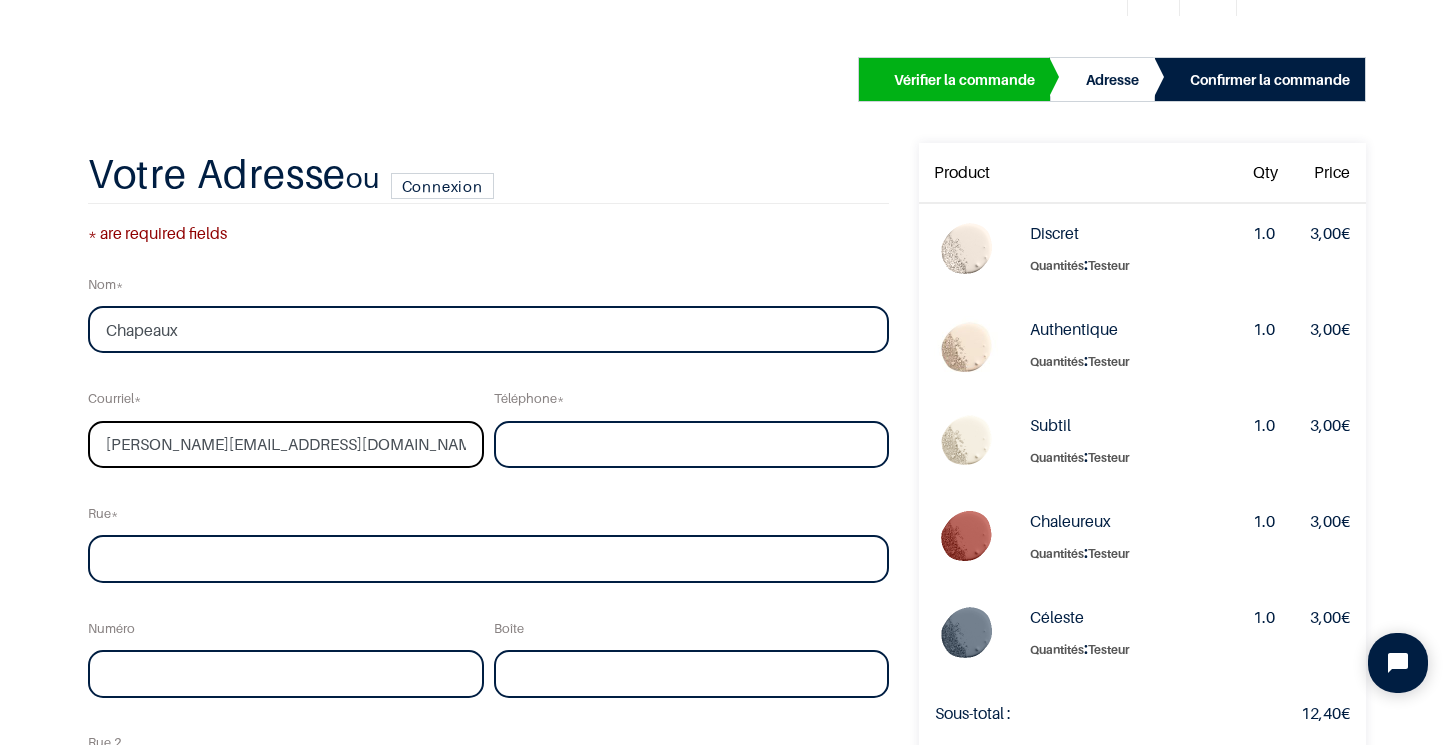 type on "catherine.chapeaux@gmail.com" 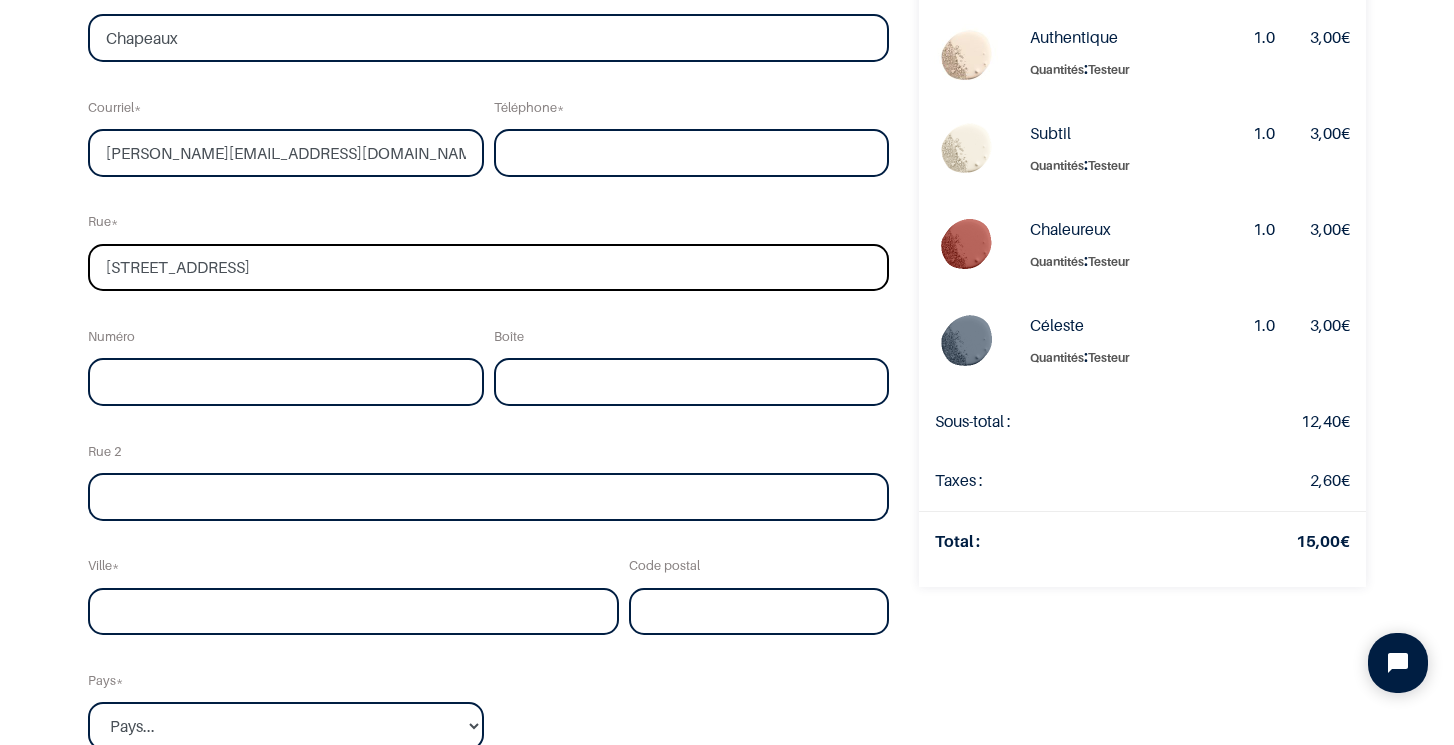 scroll, scrollTop: 272, scrollLeft: 0, axis: vertical 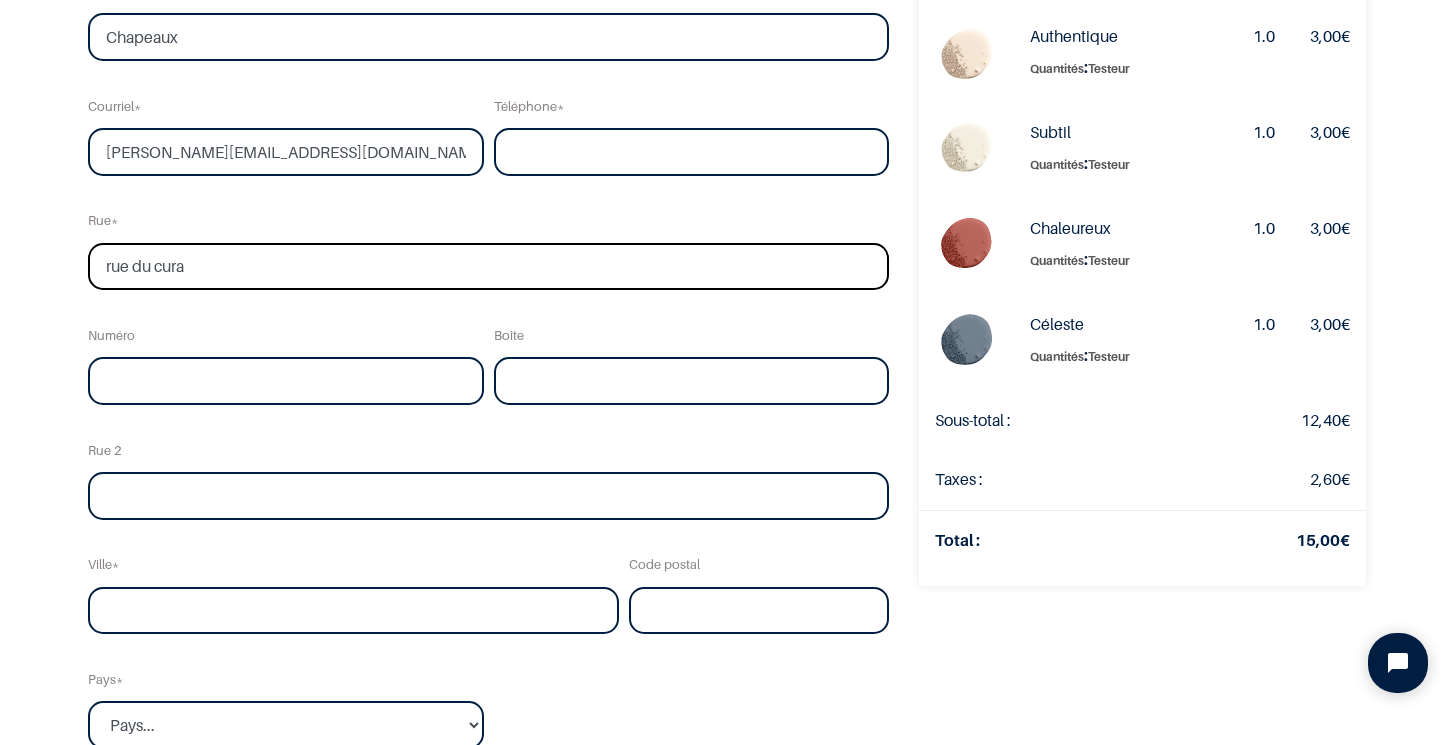 type on "rue du cura" 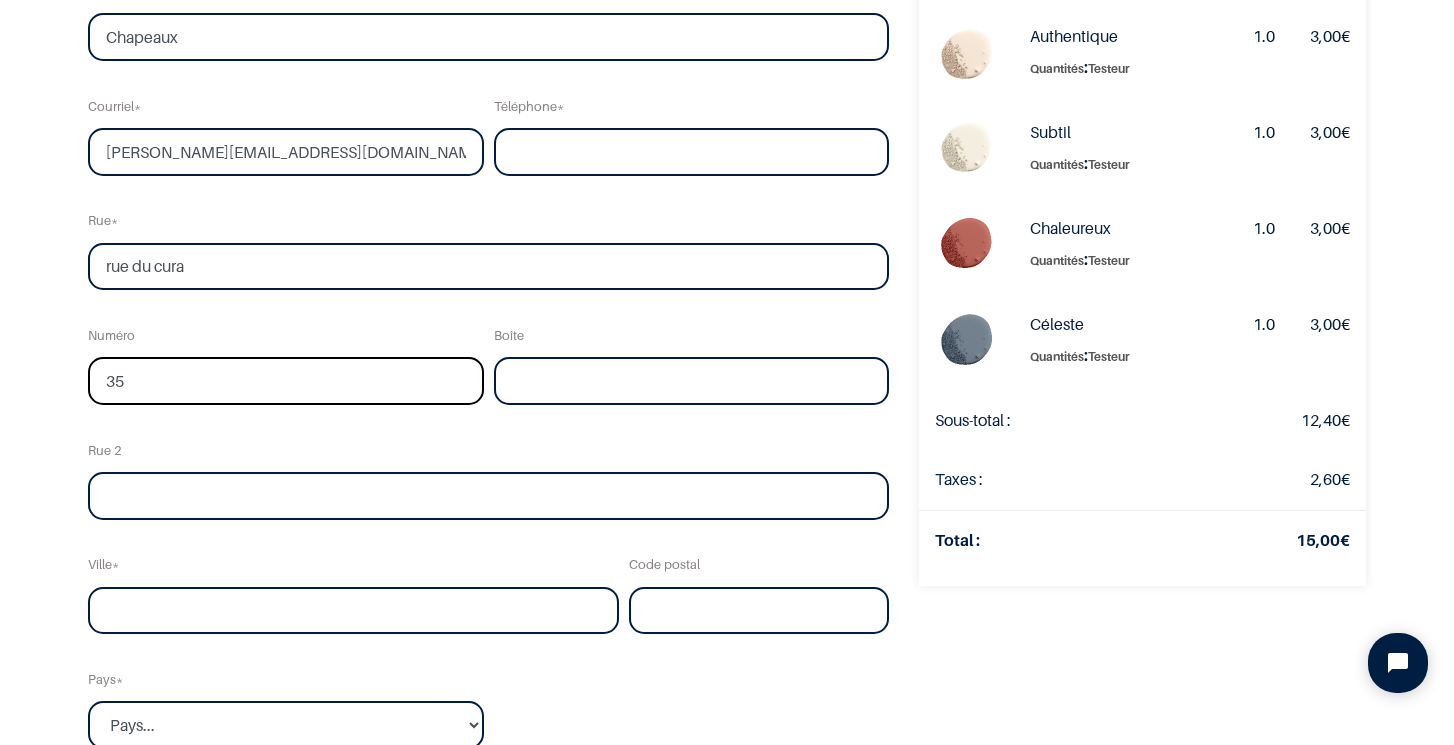 type on "35" 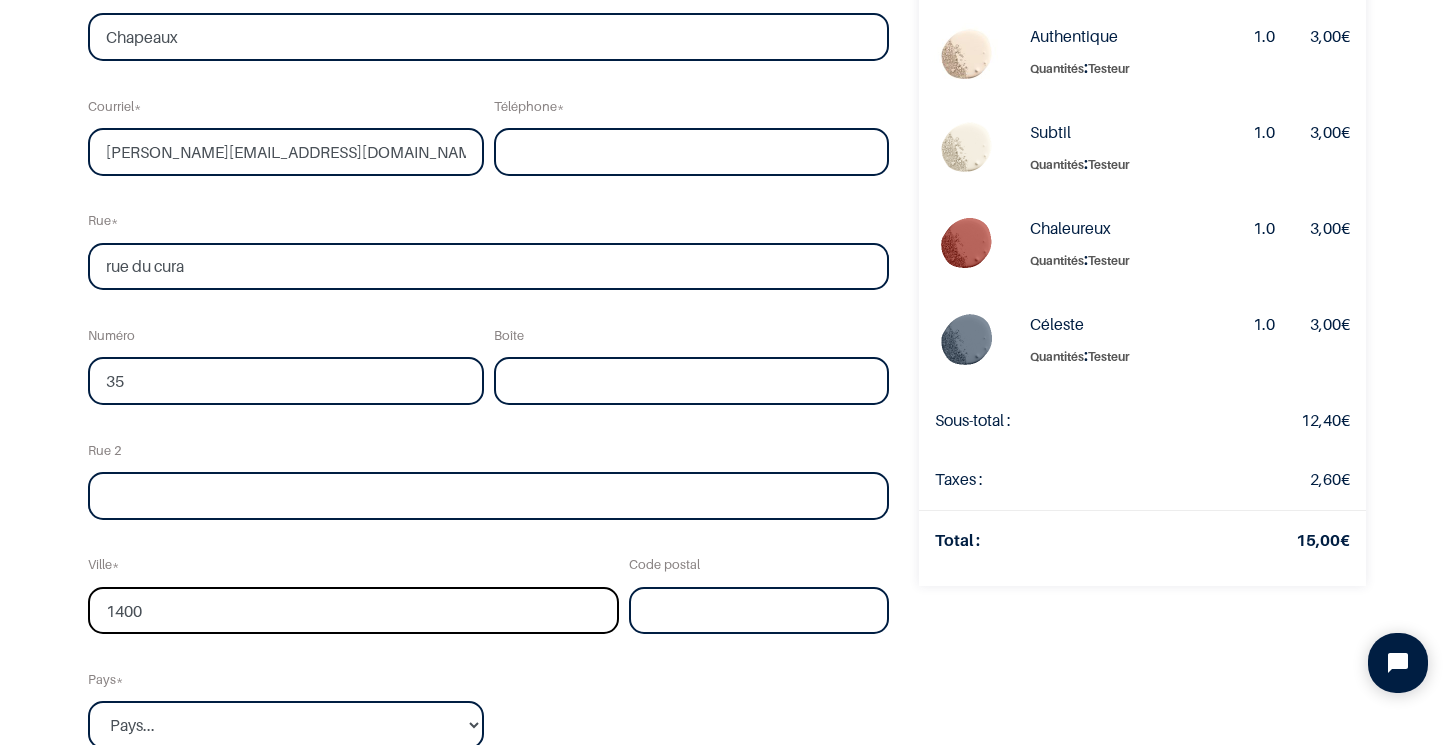 type on "1400" 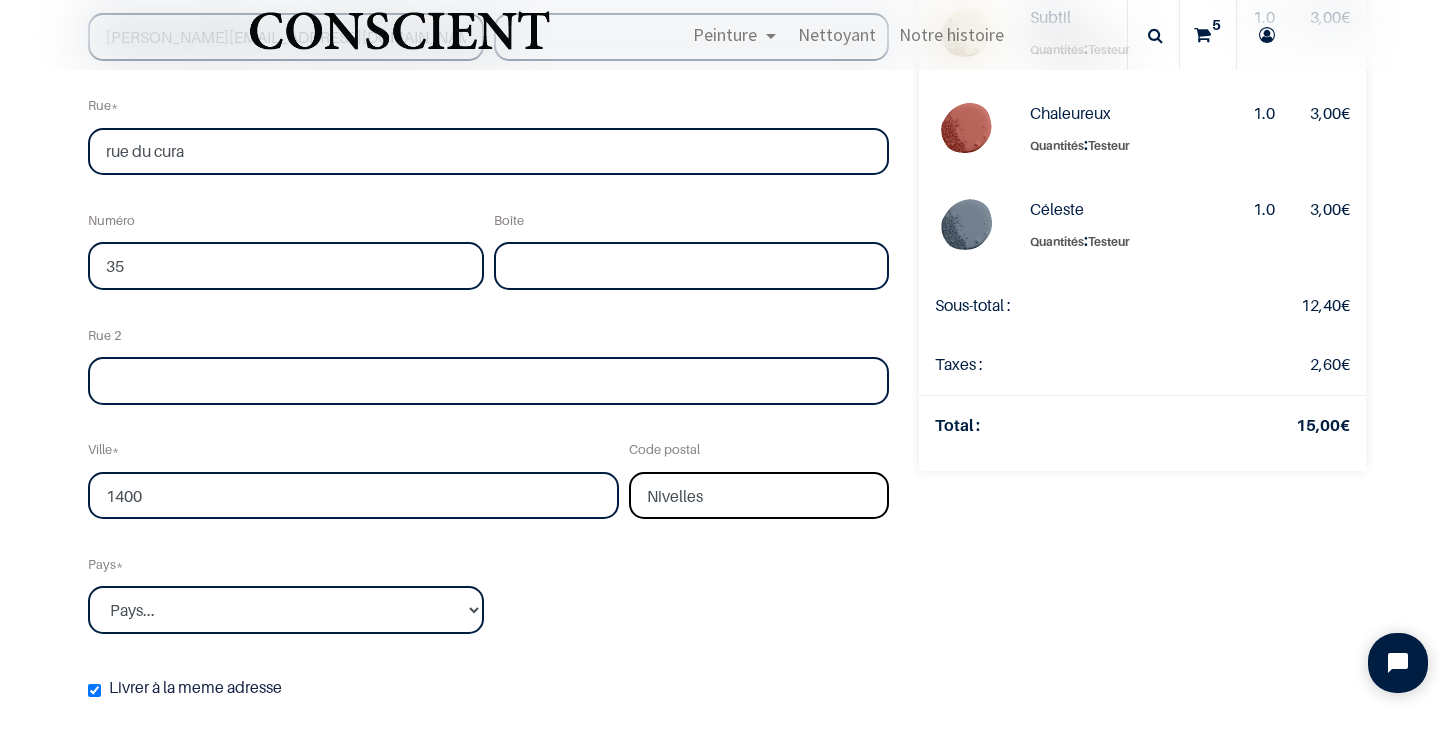 scroll, scrollTop: 416, scrollLeft: 0, axis: vertical 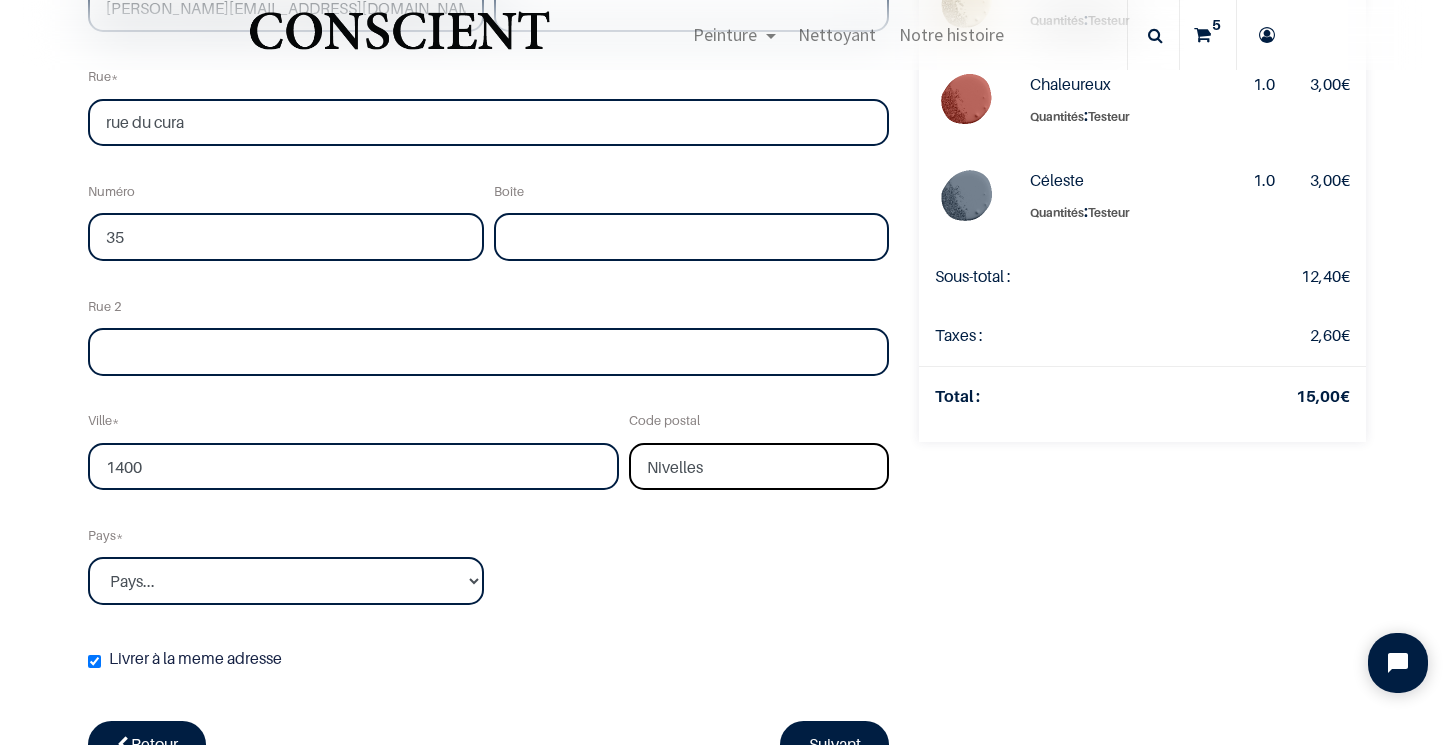 type on "Nivelles" 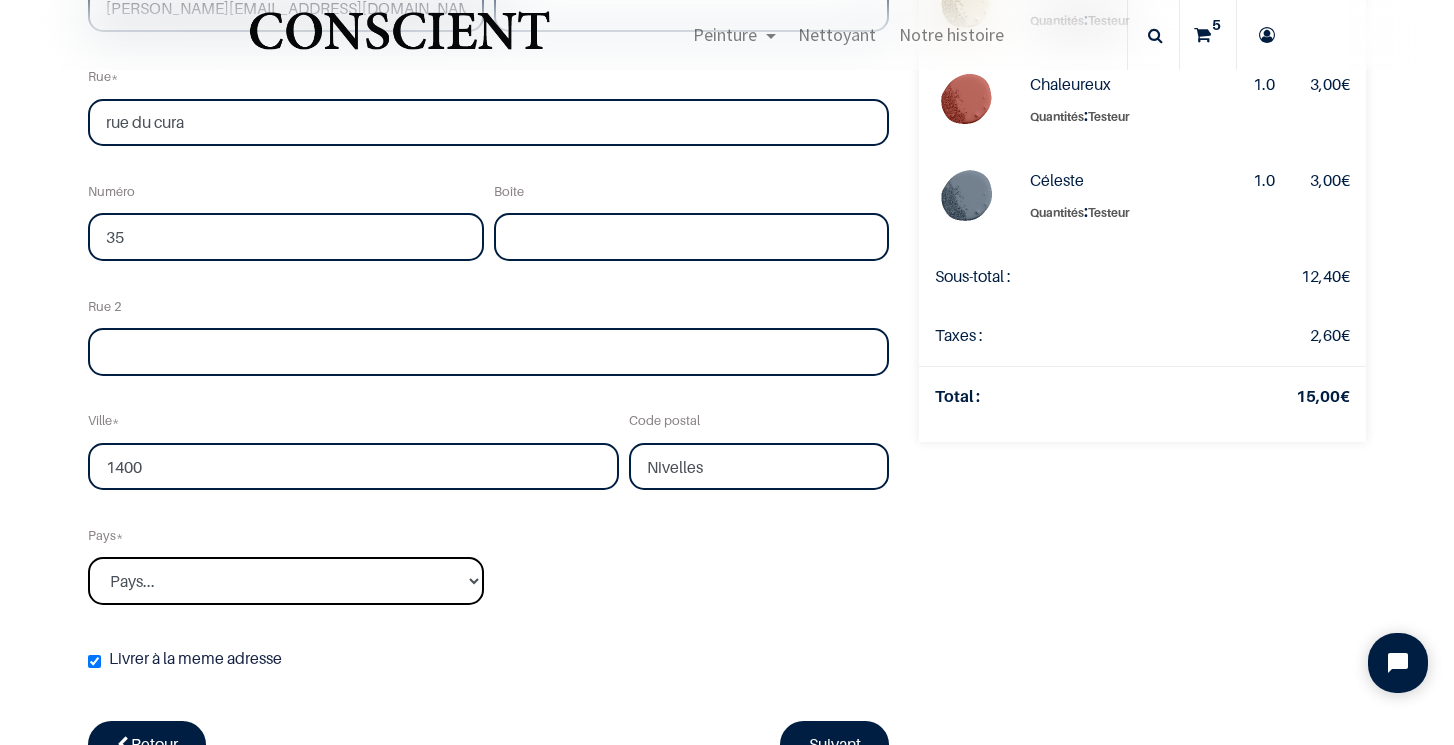 select on "20" 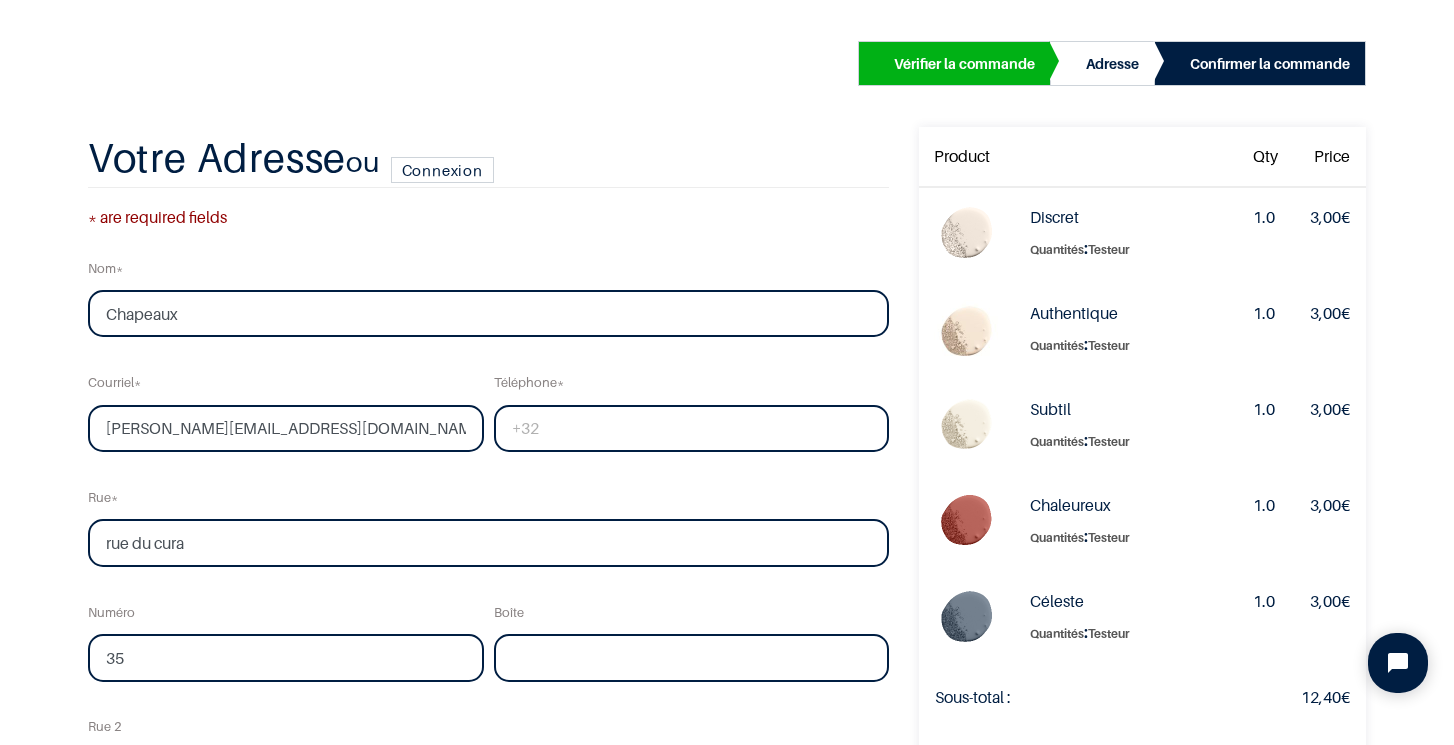scroll, scrollTop: 120, scrollLeft: 0, axis: vertical 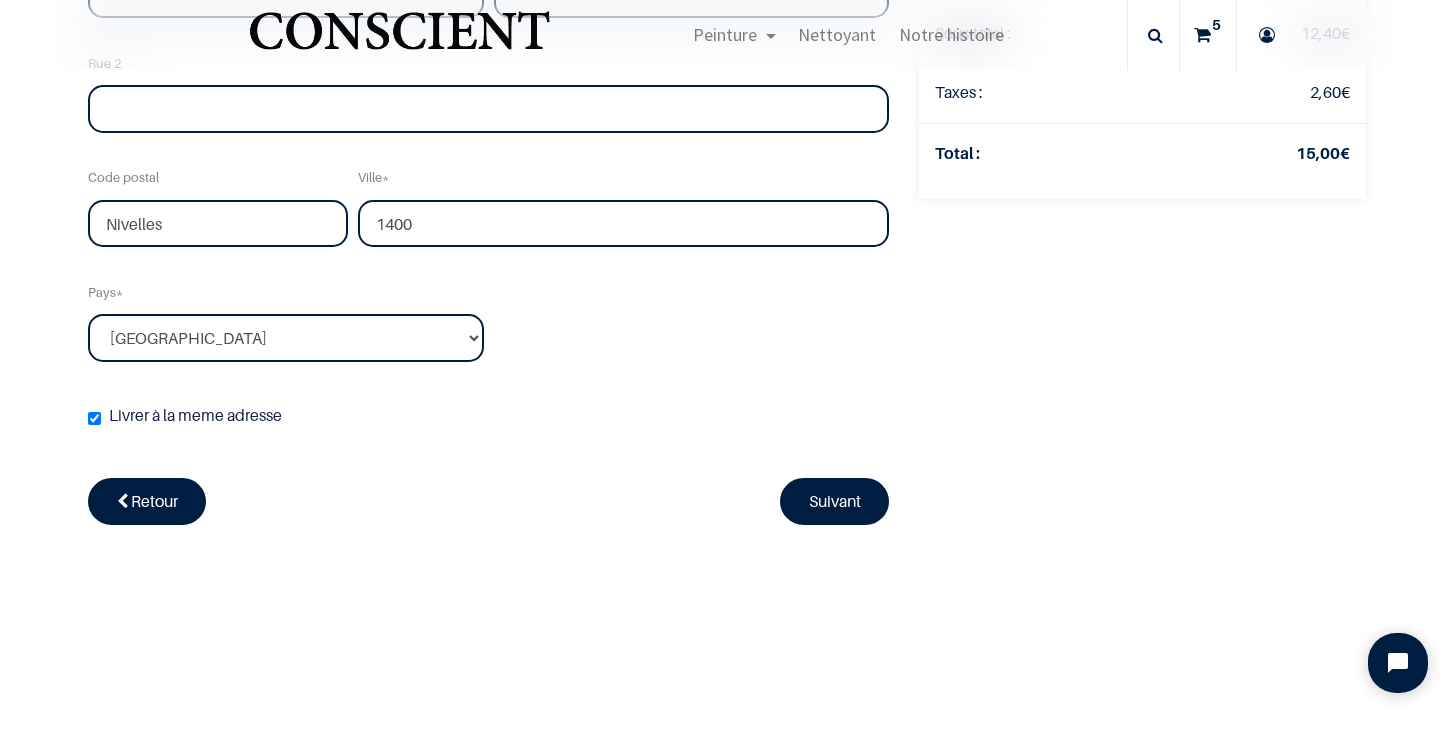 type on "0486990679" 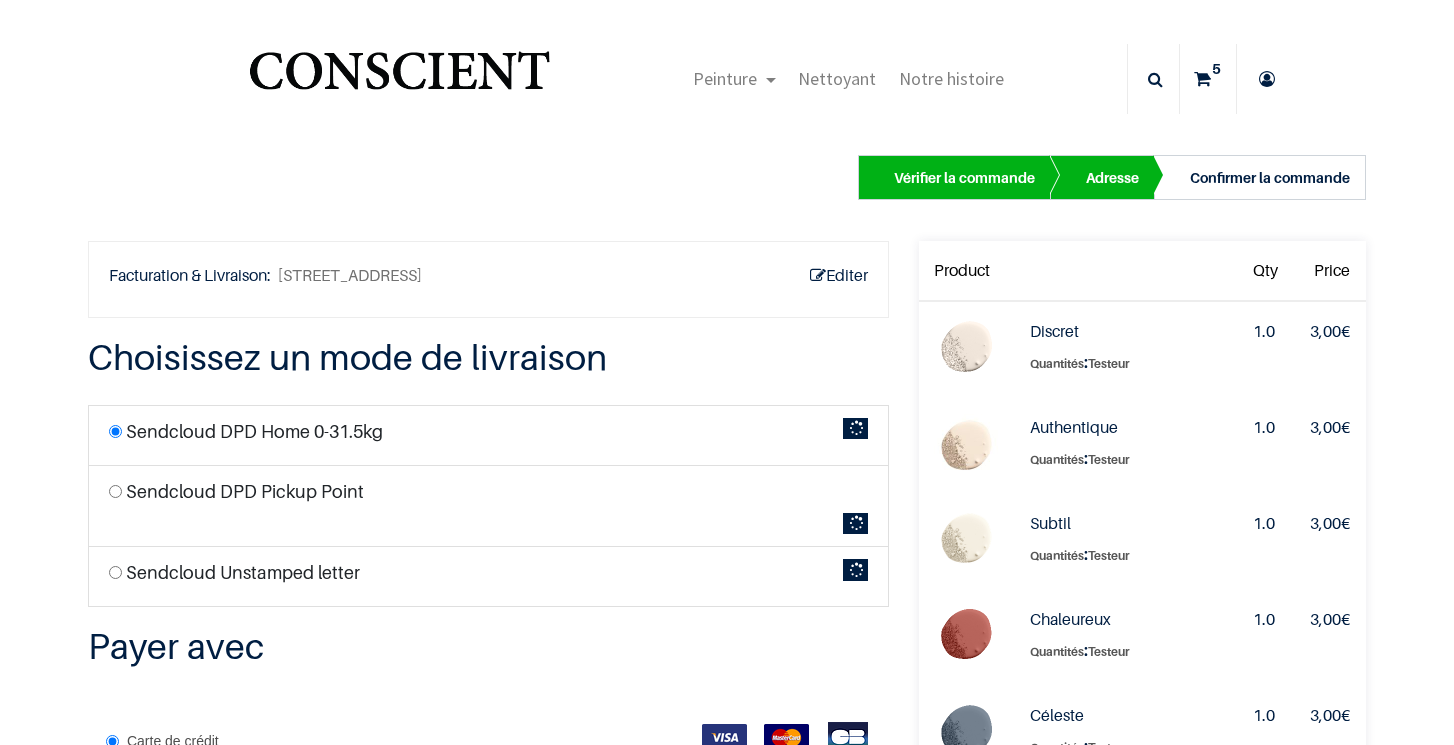 scroll, scrollTop: 0, scrollLeft: 0, axis: both 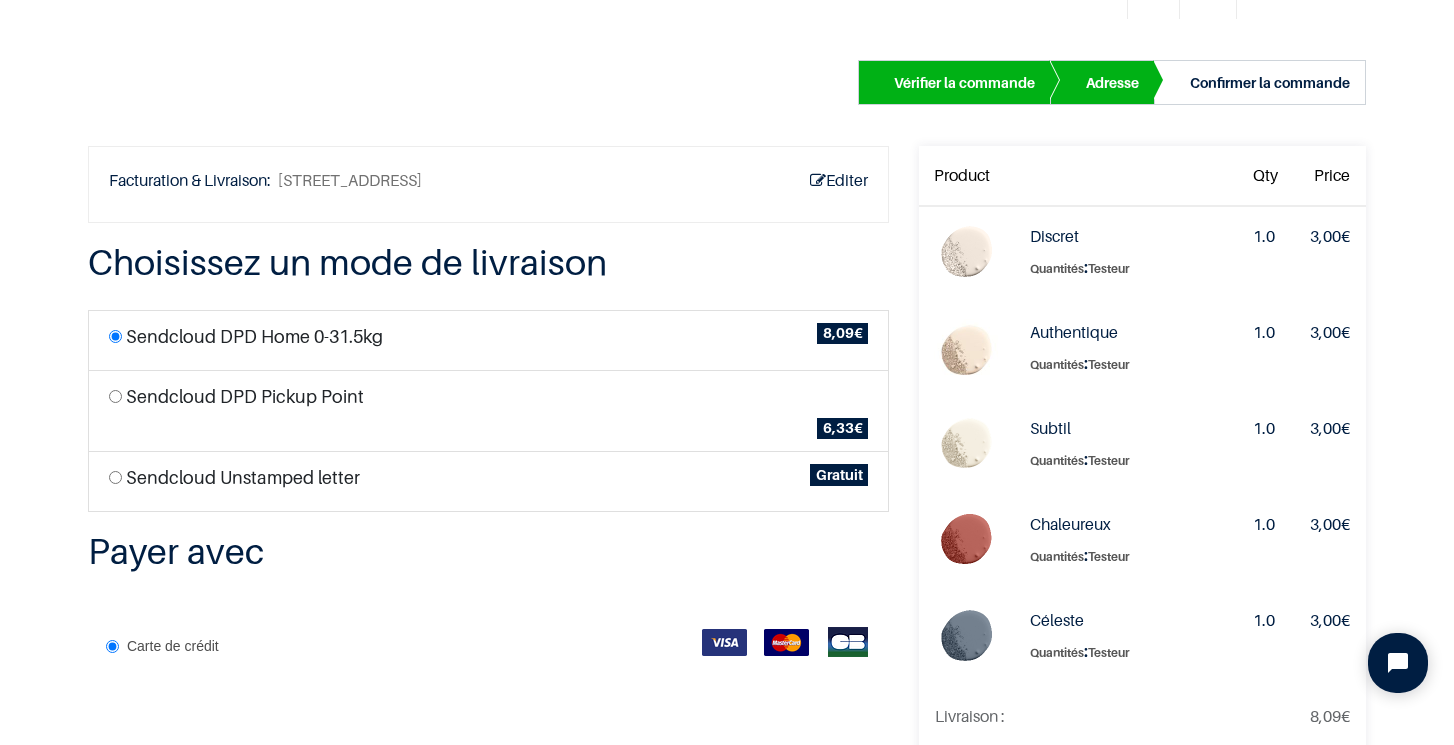 click on "Sendcloud Unstamped letter
Gratuit" at bounding box center (489, 481) 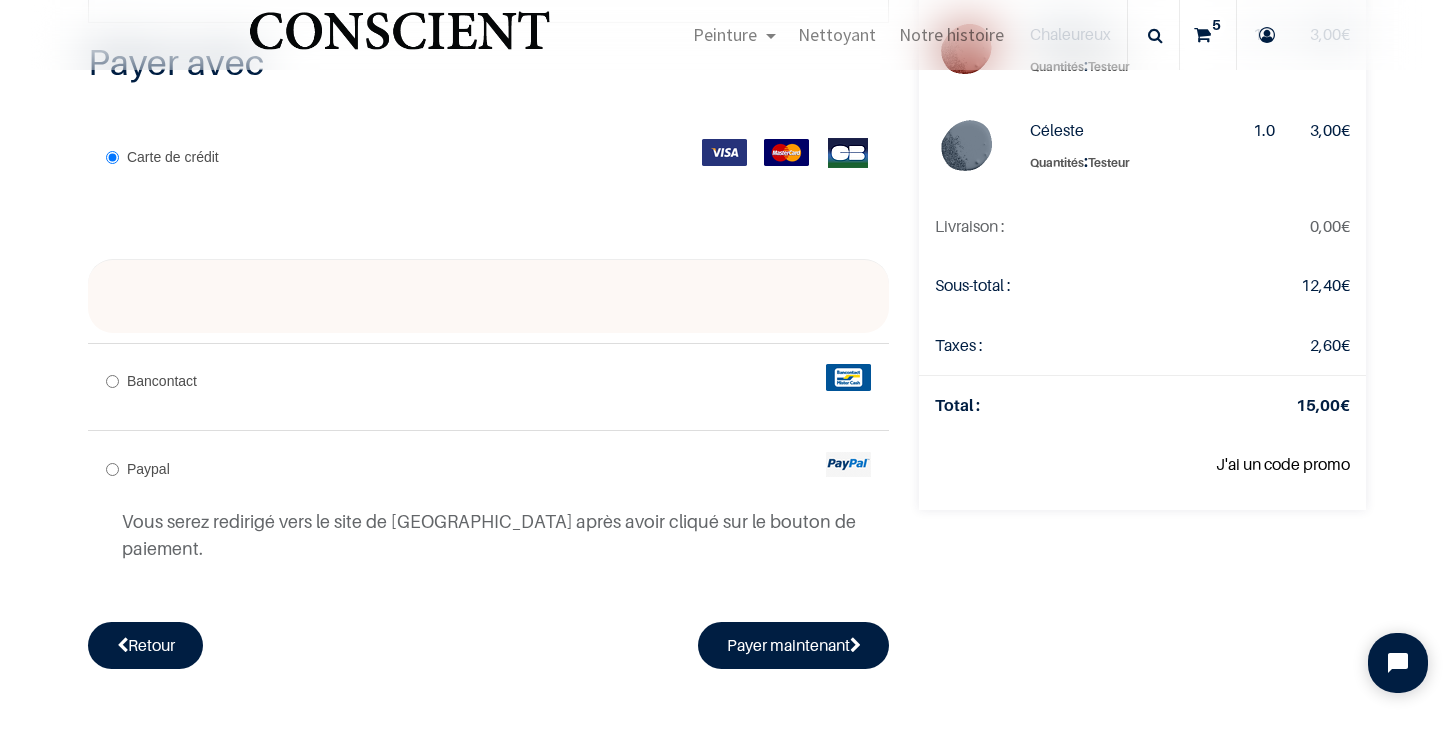 scroll, scrollTop: 464, scrollLeft: 0, axis: vertical 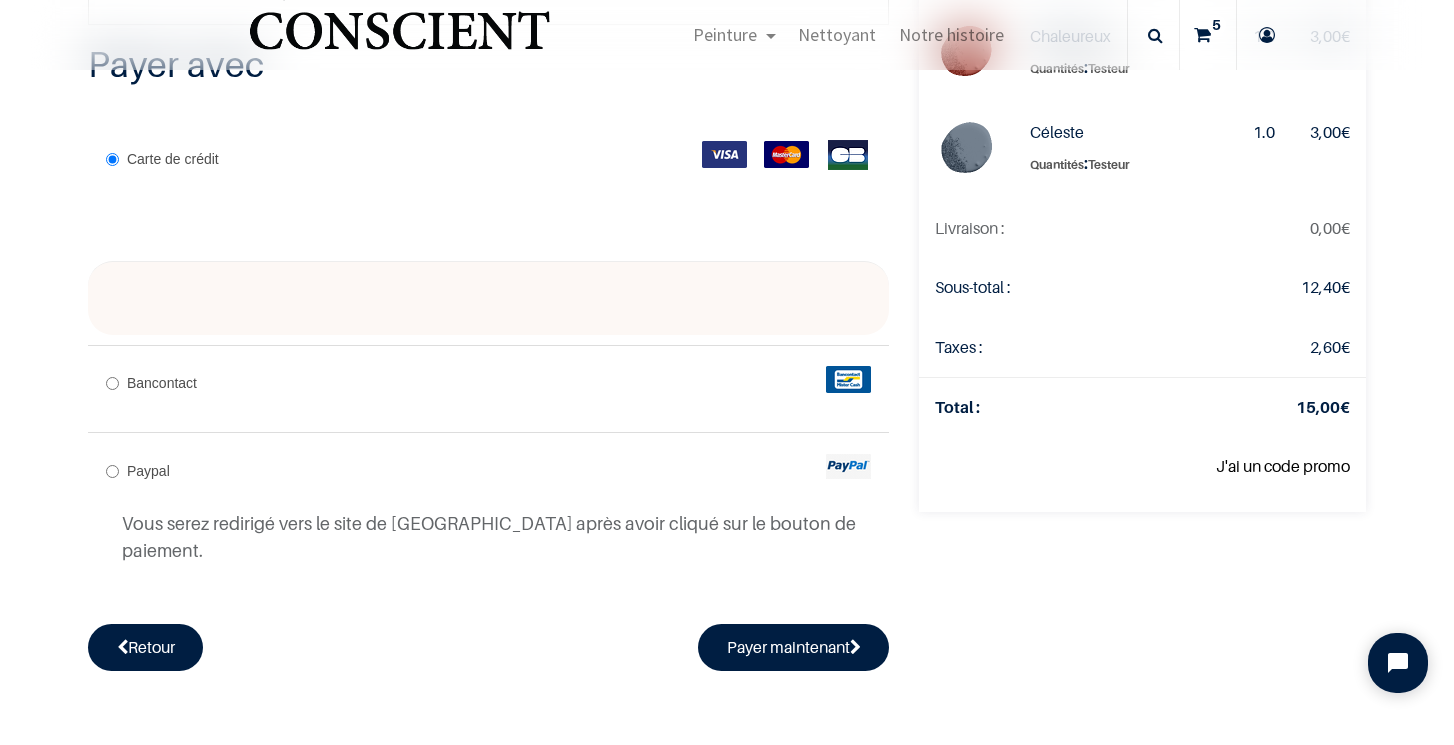click on "Bancontact" at bounding box center (112, 383) 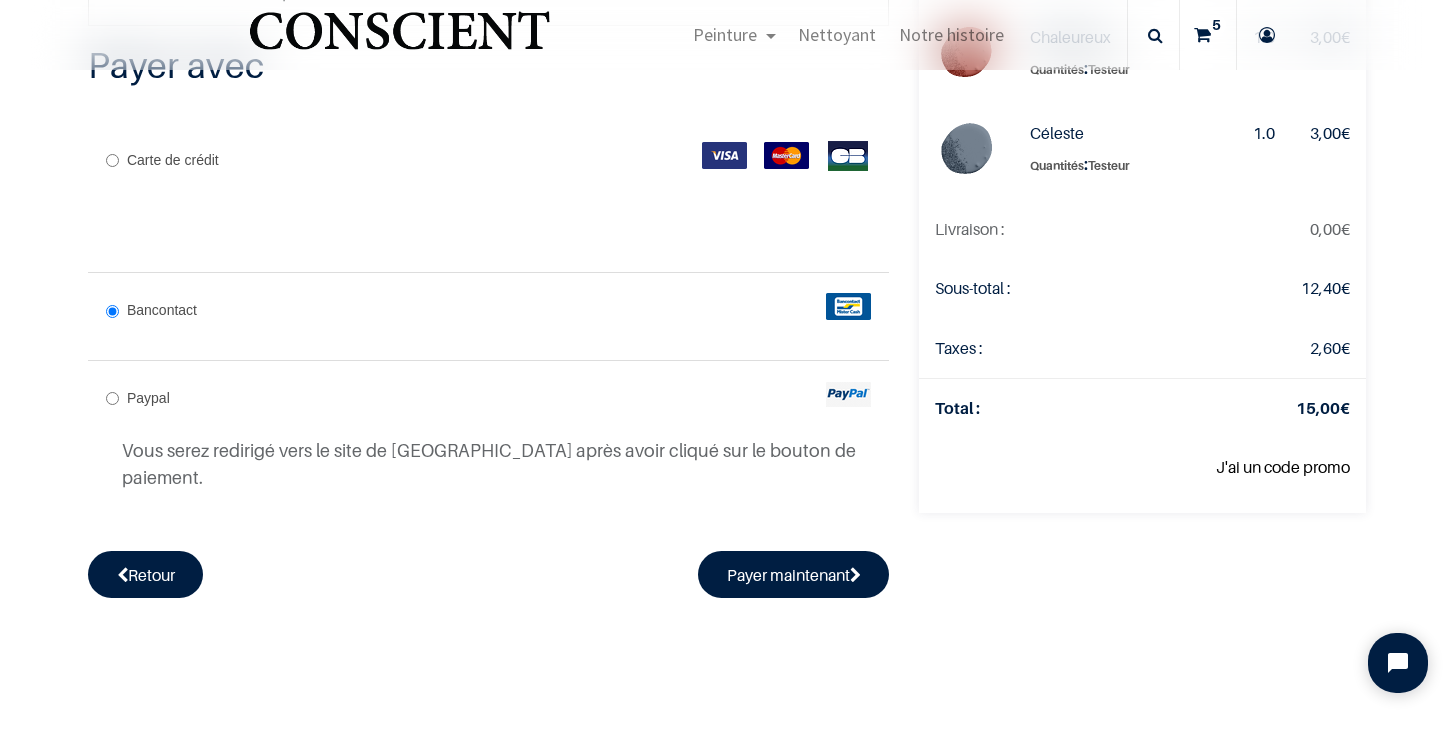 scroll, scrollTop: 448, scrollLeft: 0, axis: vertical 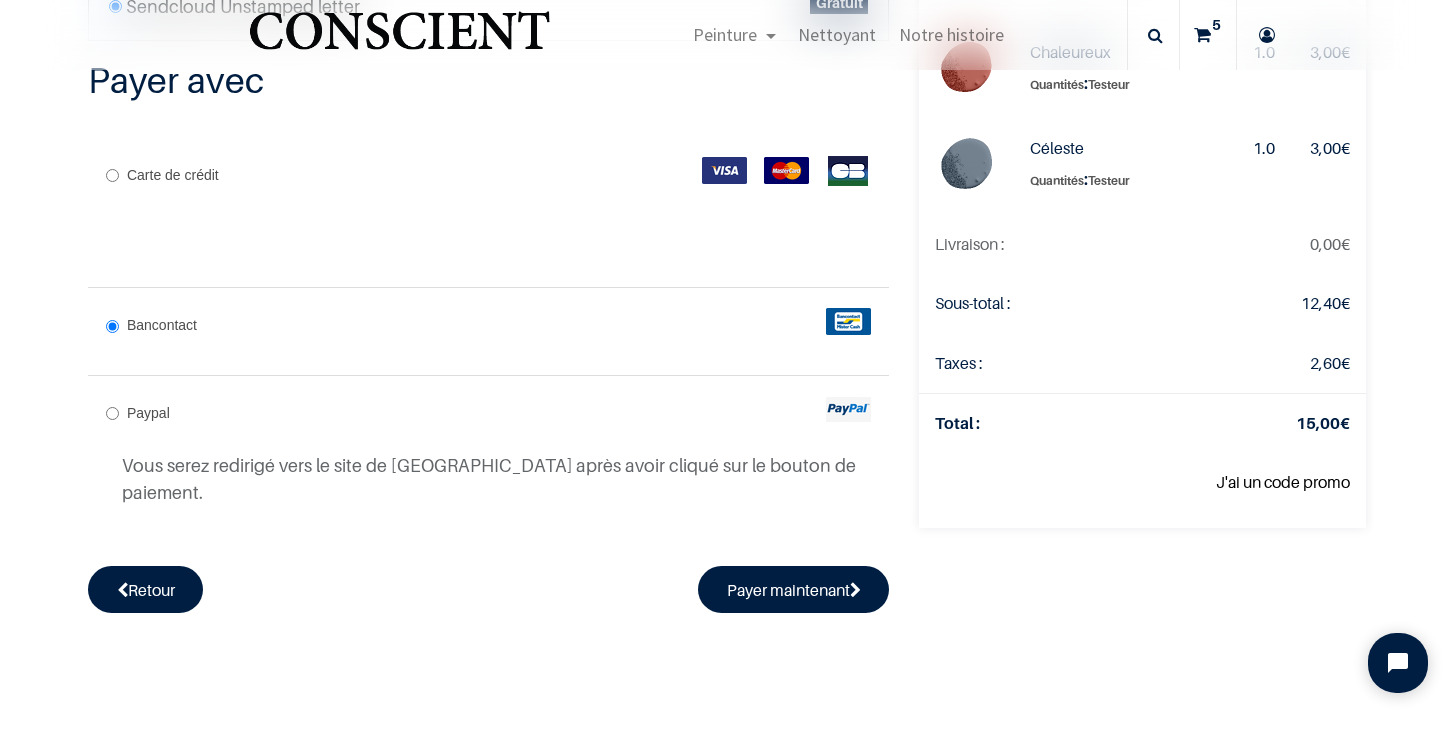 click on "Payer maintenant" at bounding box center [794, 589] 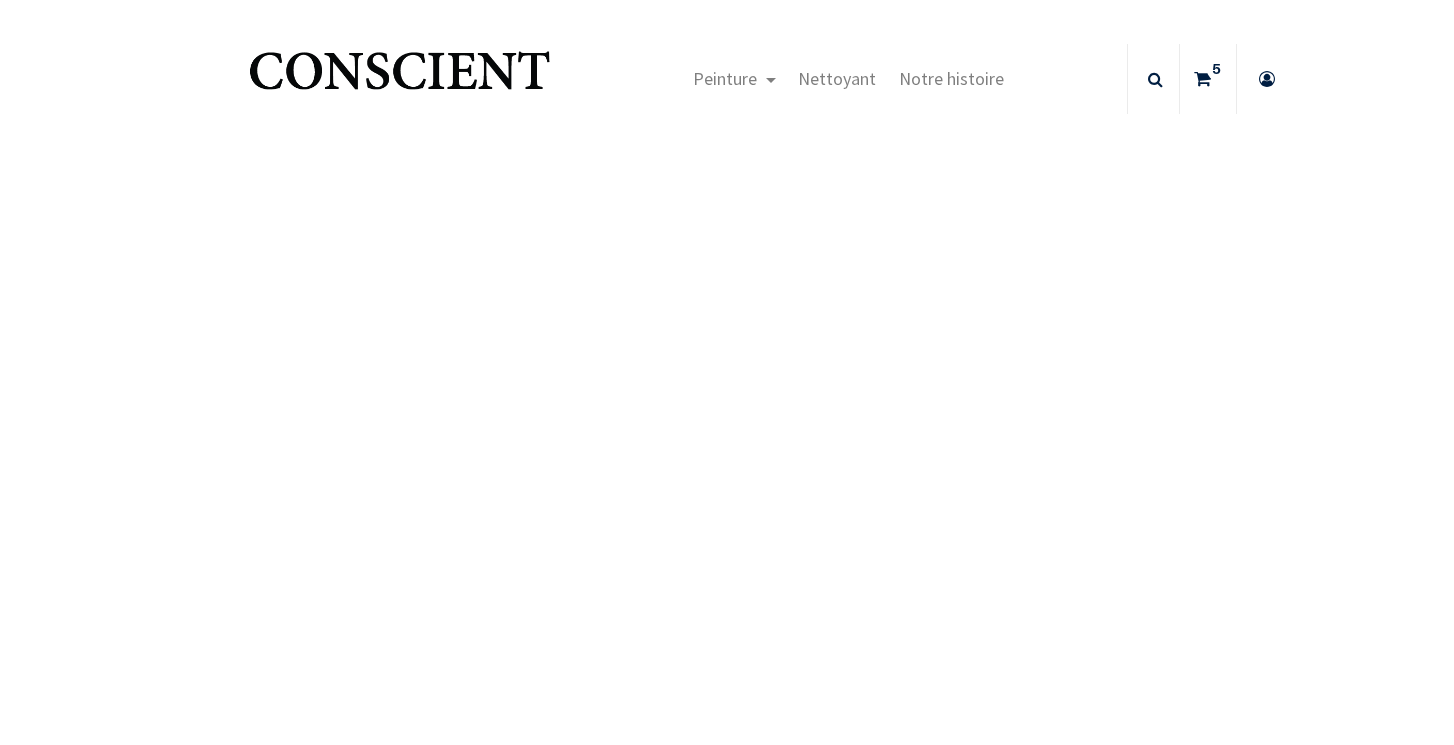 scroll, scrollTop: 0, scrollLeft: 0, axis: both 